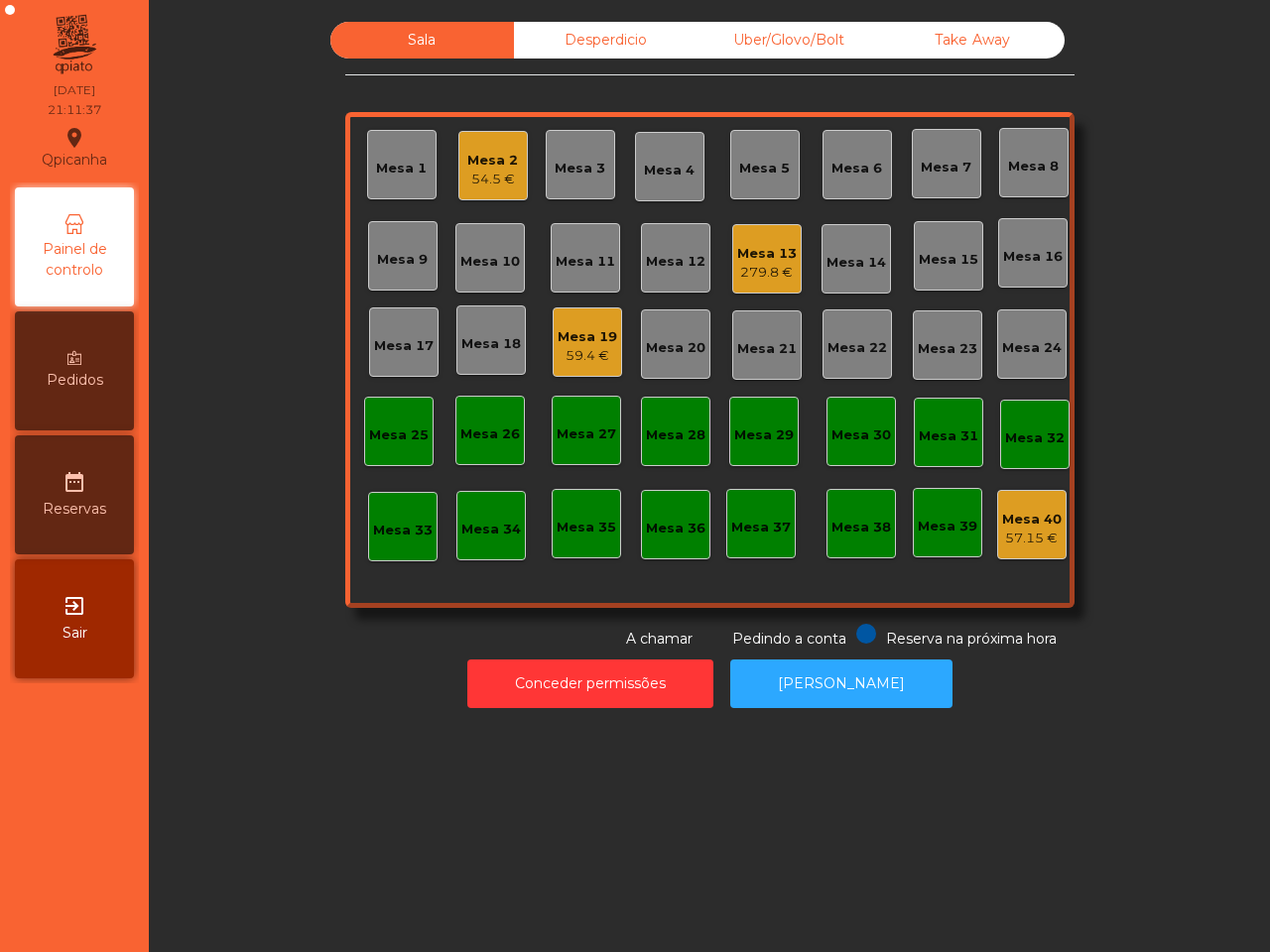 scroll, scrollTop: 0, scrollLeft: 0, axis: both 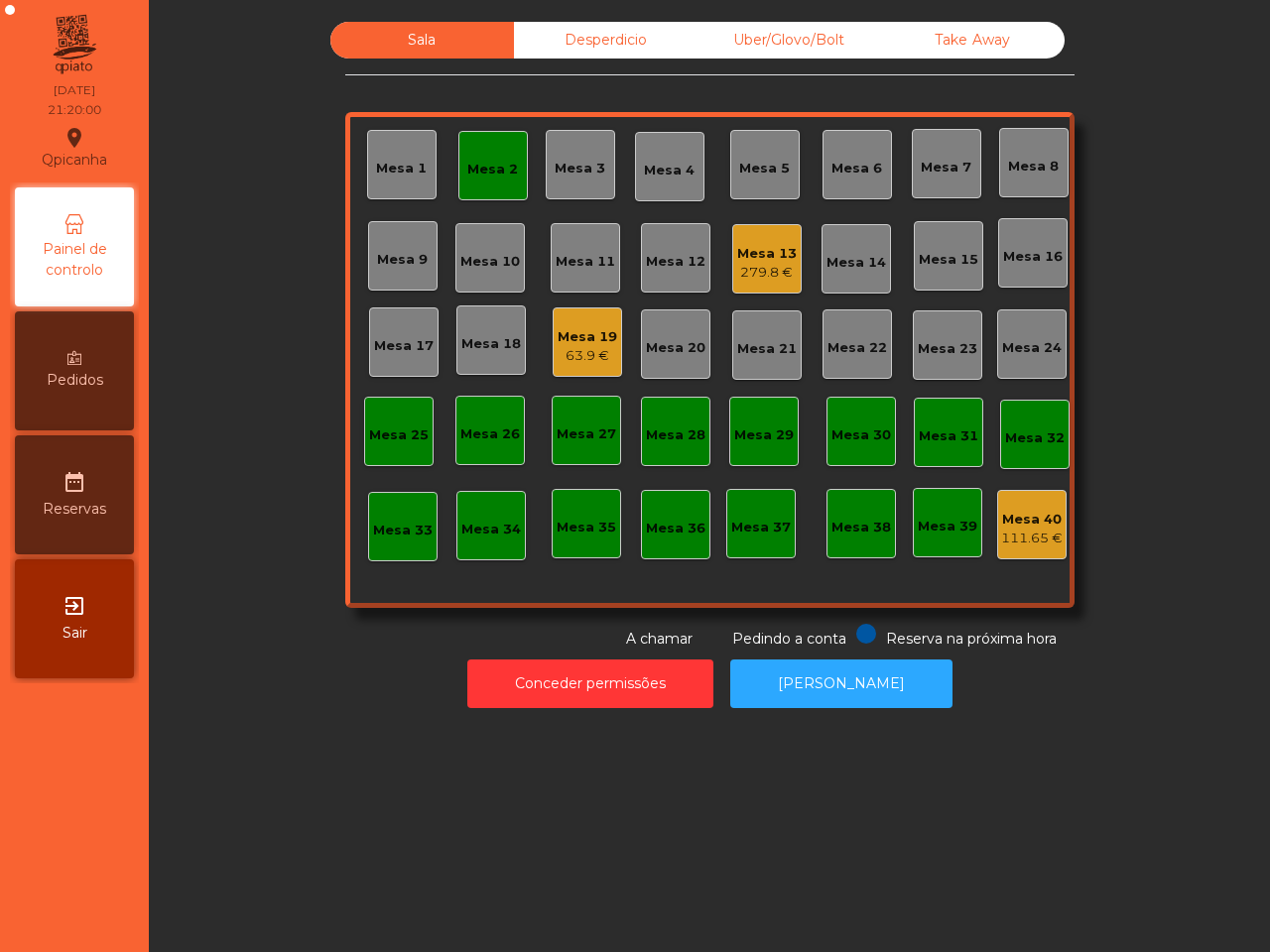 click on "63.9 €" 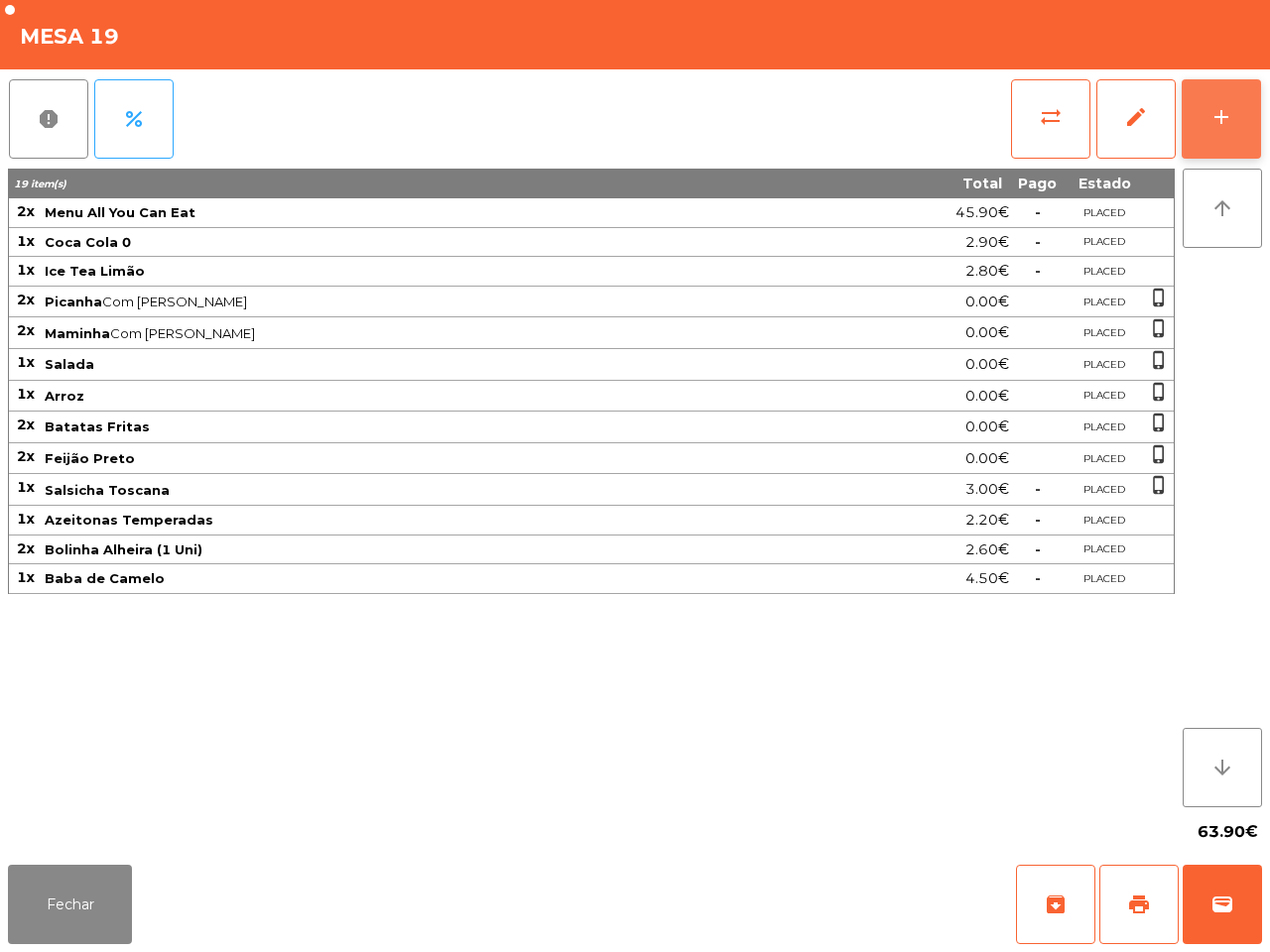 click on "add" 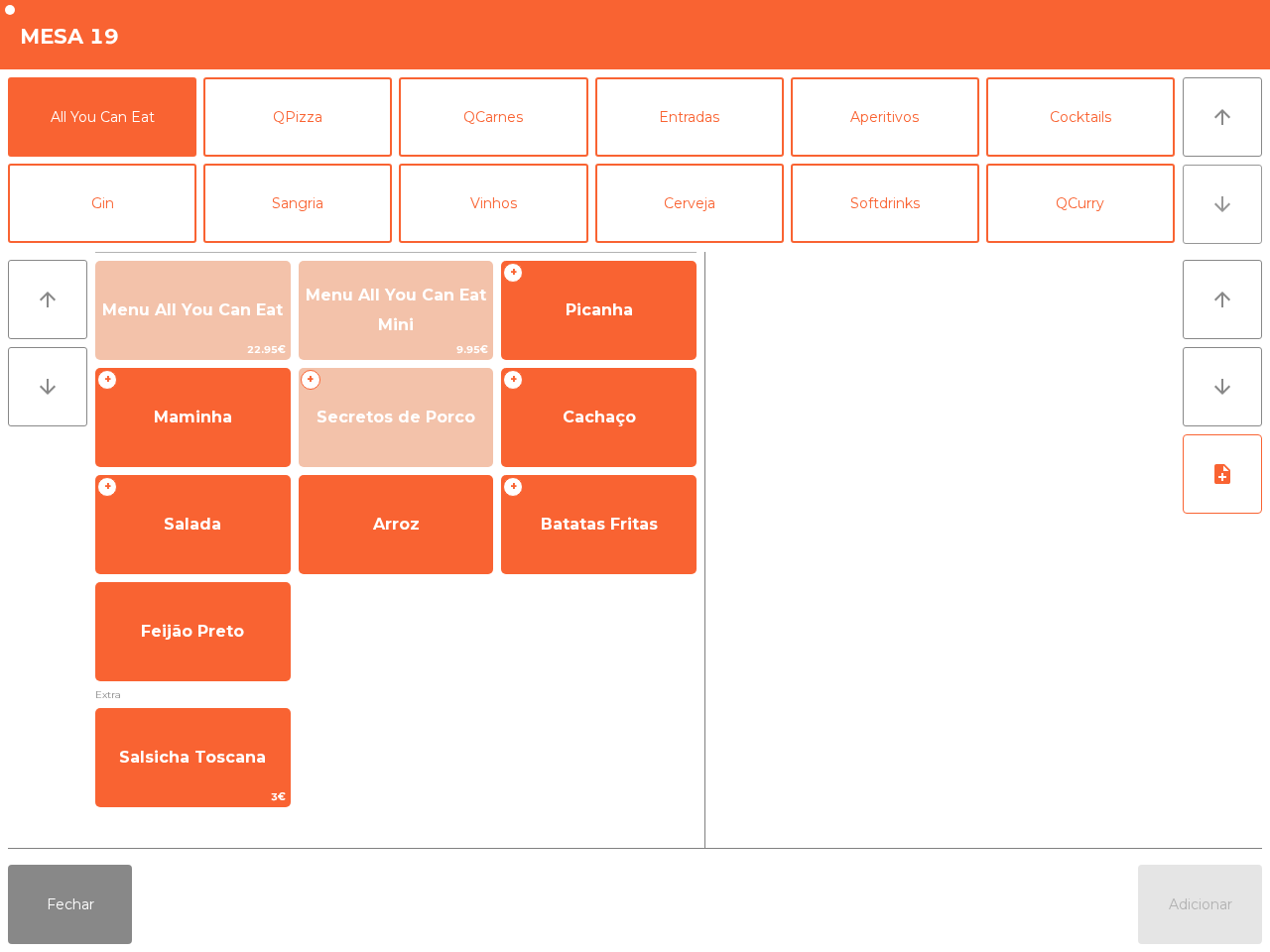click on "arrow_downward" 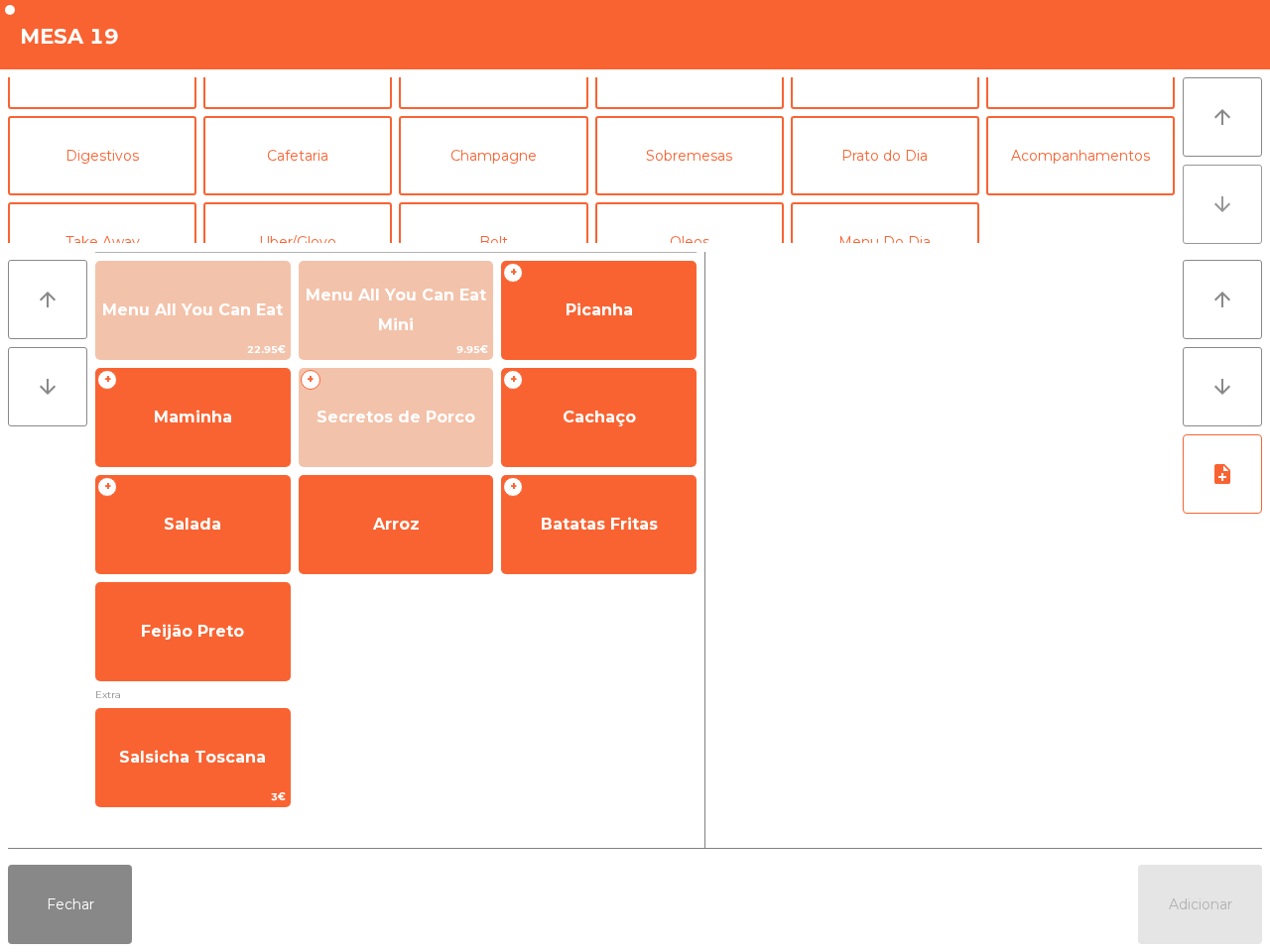 scroll, scrollTop: 172, scrollLeft: 0, axis: vertical 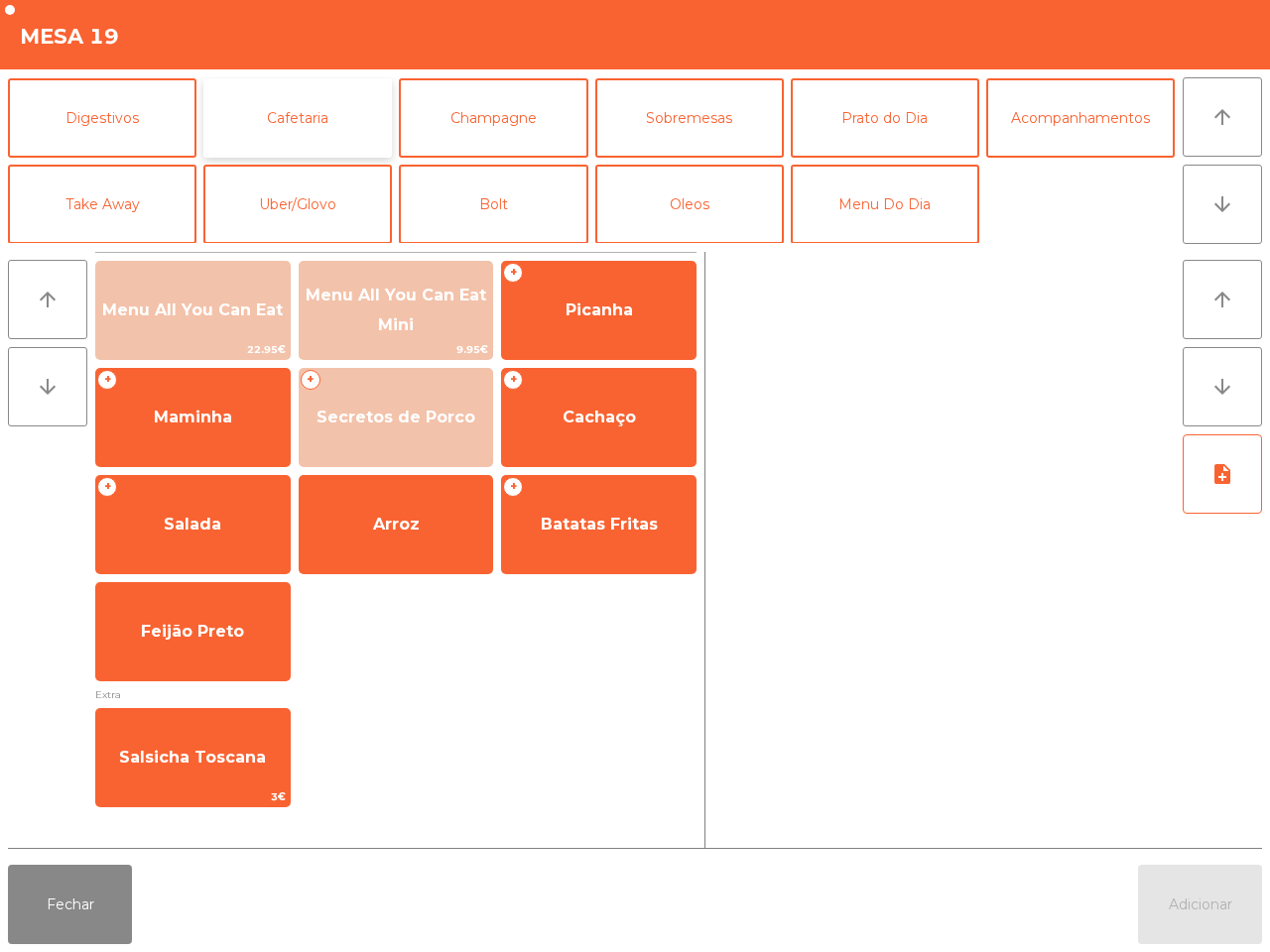 click on "Cafetaria" 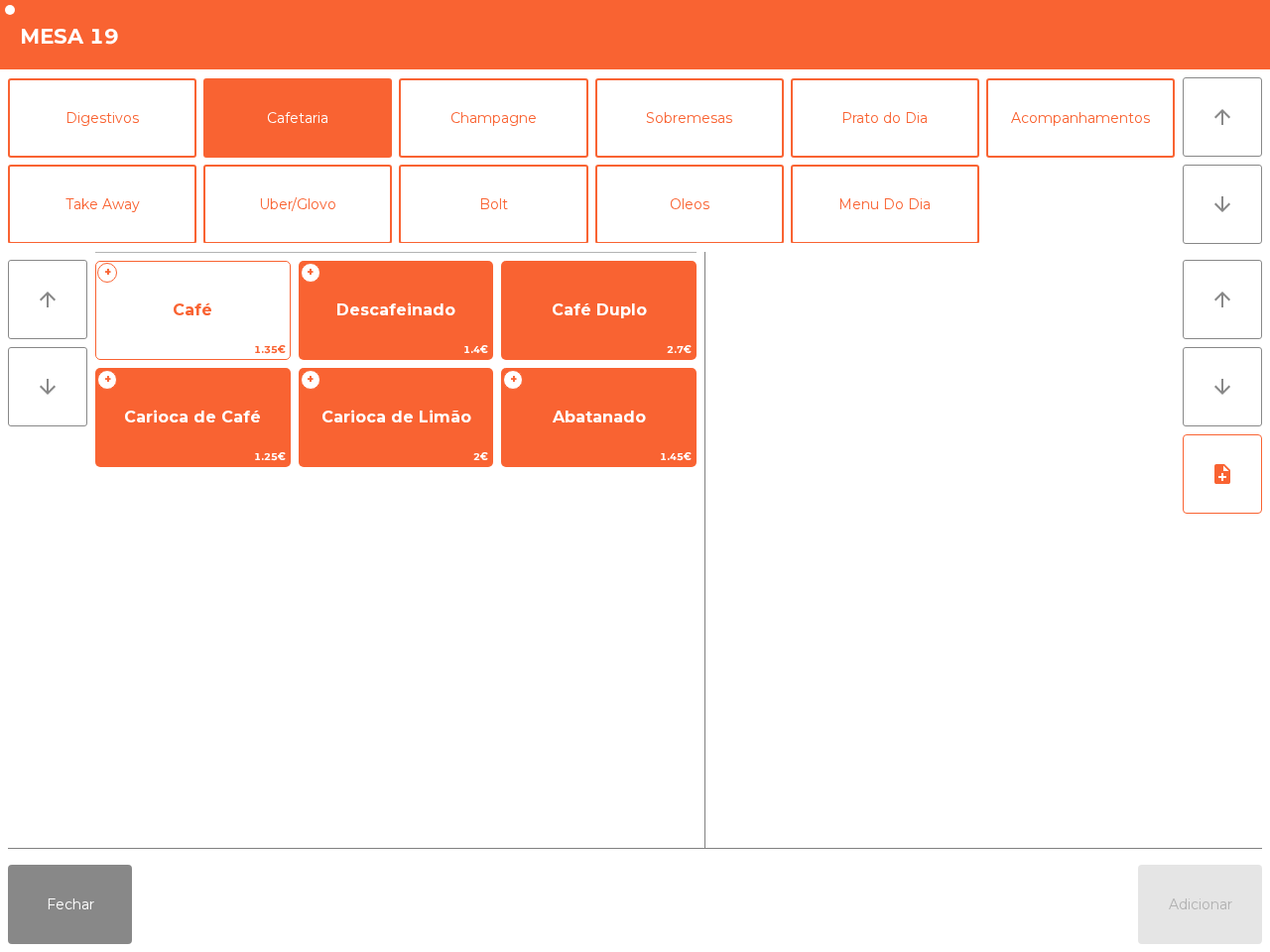 click on "Café" 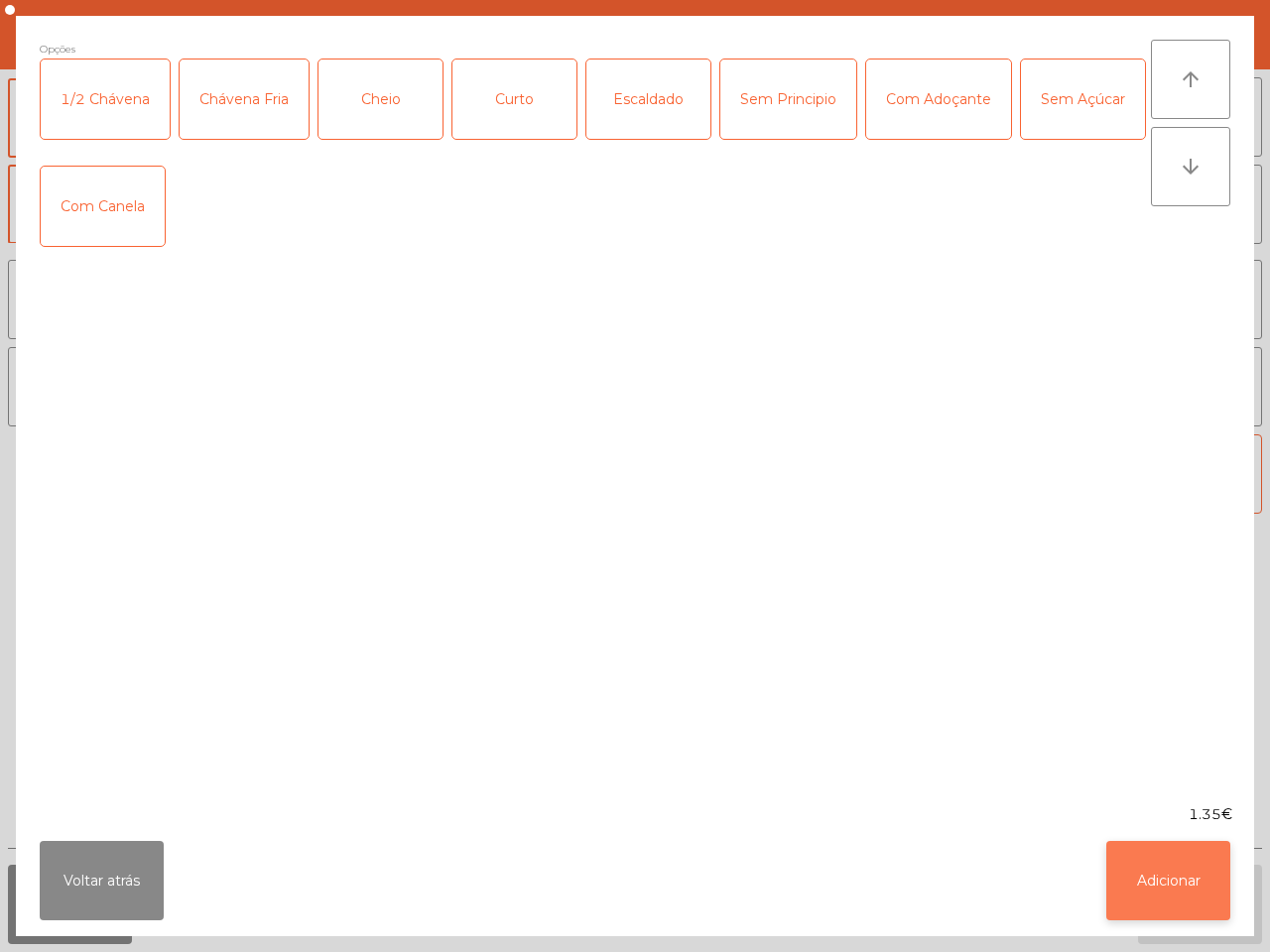 click on "Adicionar" 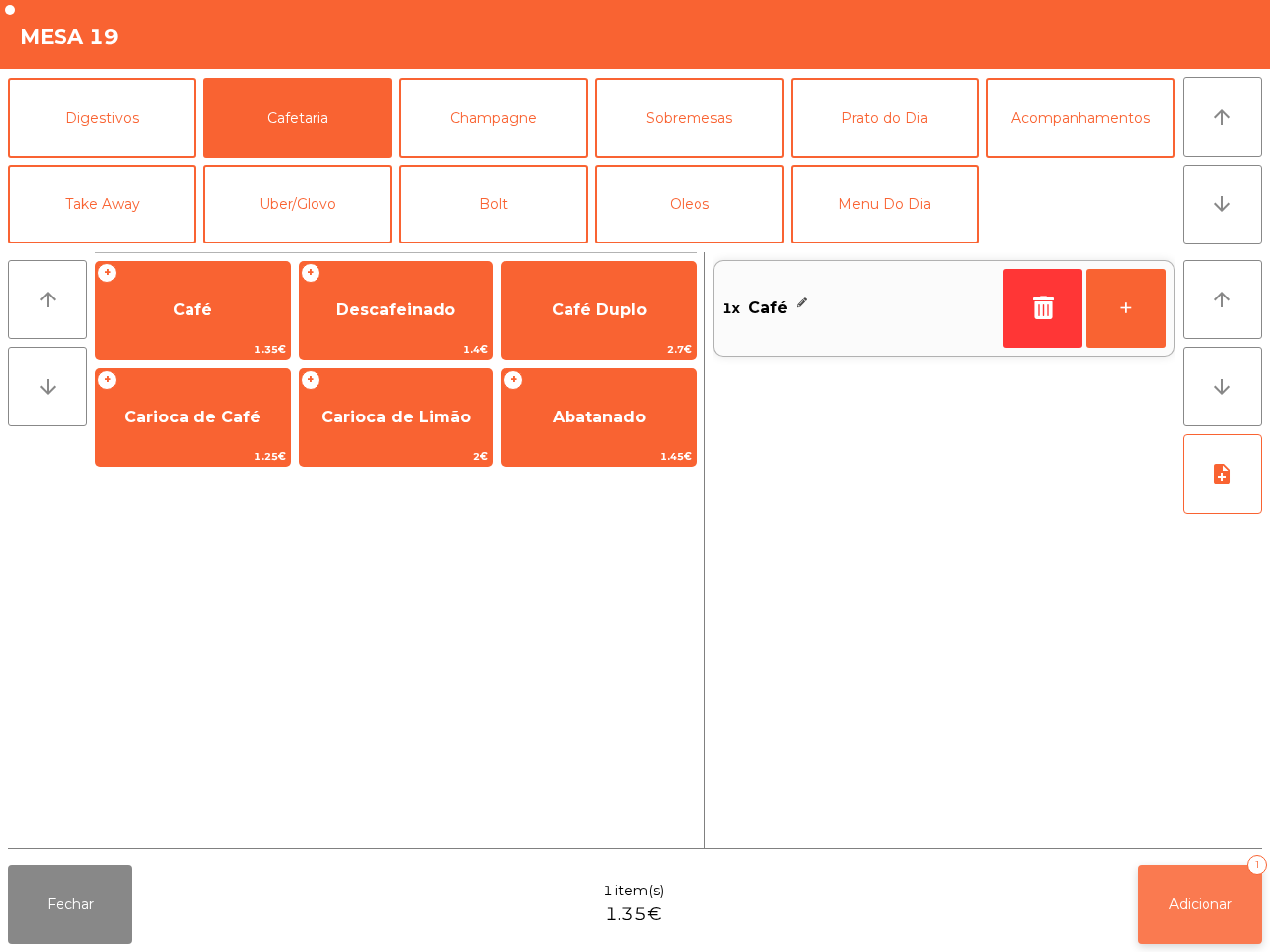 click on "Adicionar" 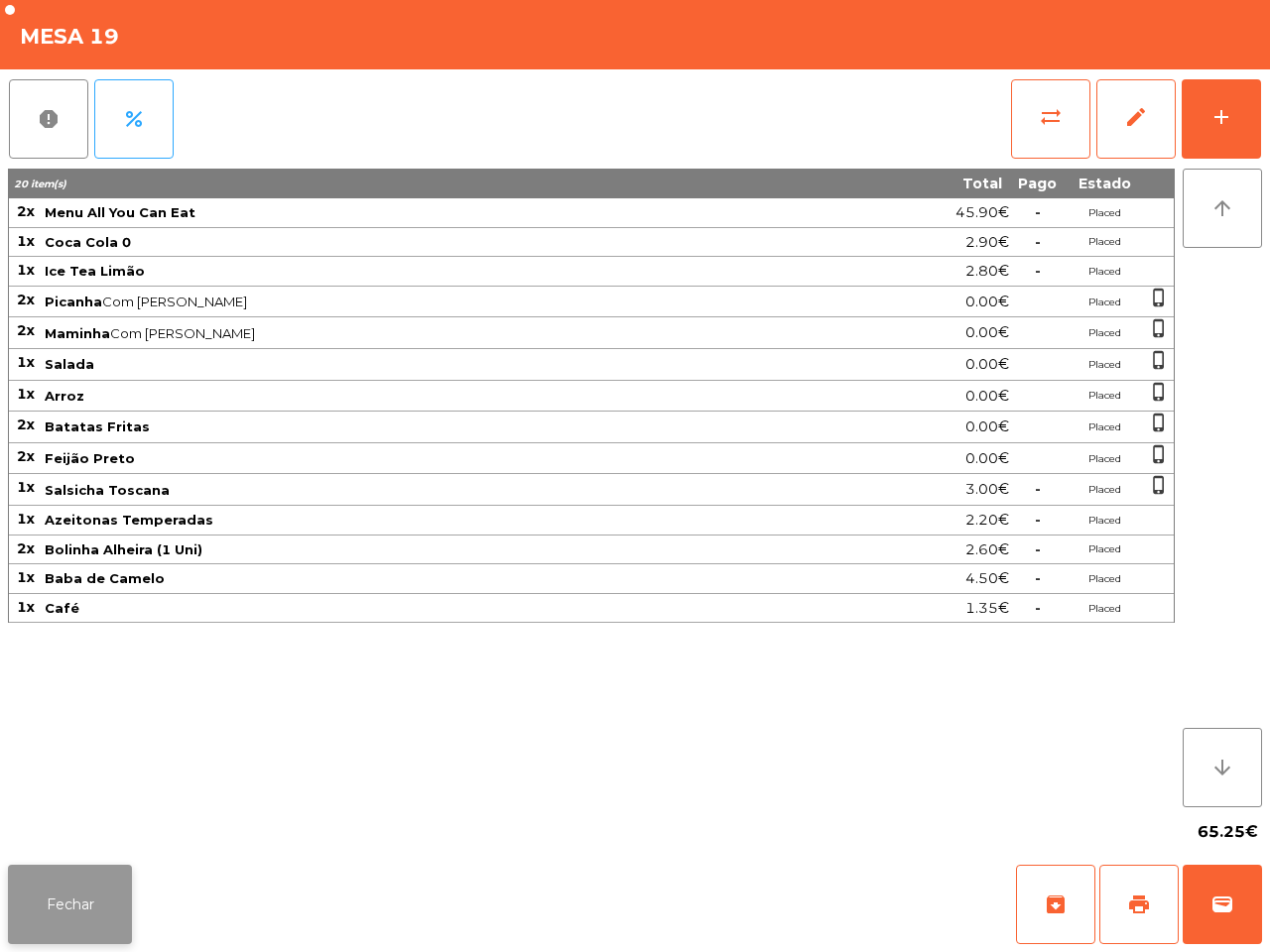 click on "Fechar" 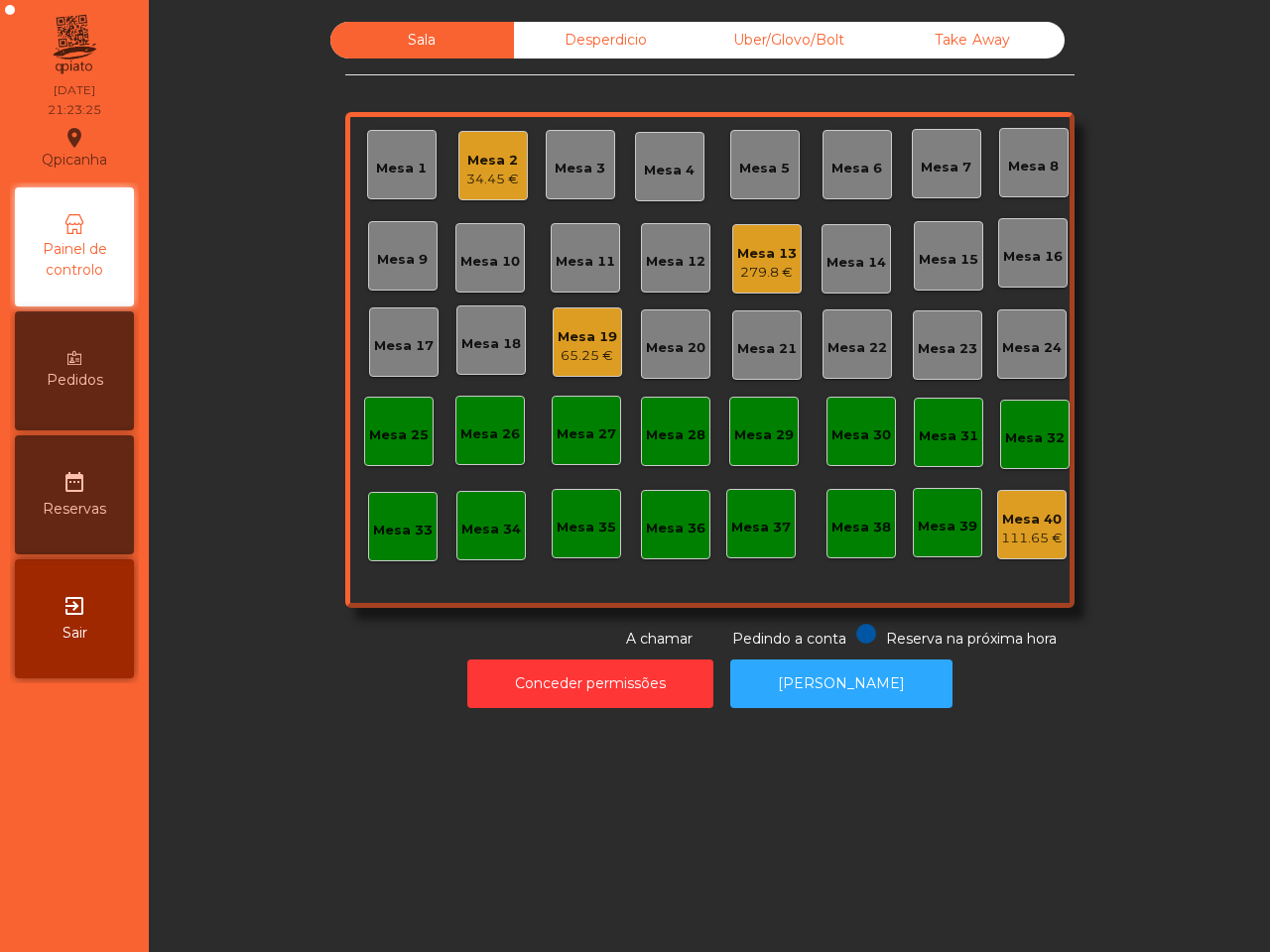 click on "Mesa 13" 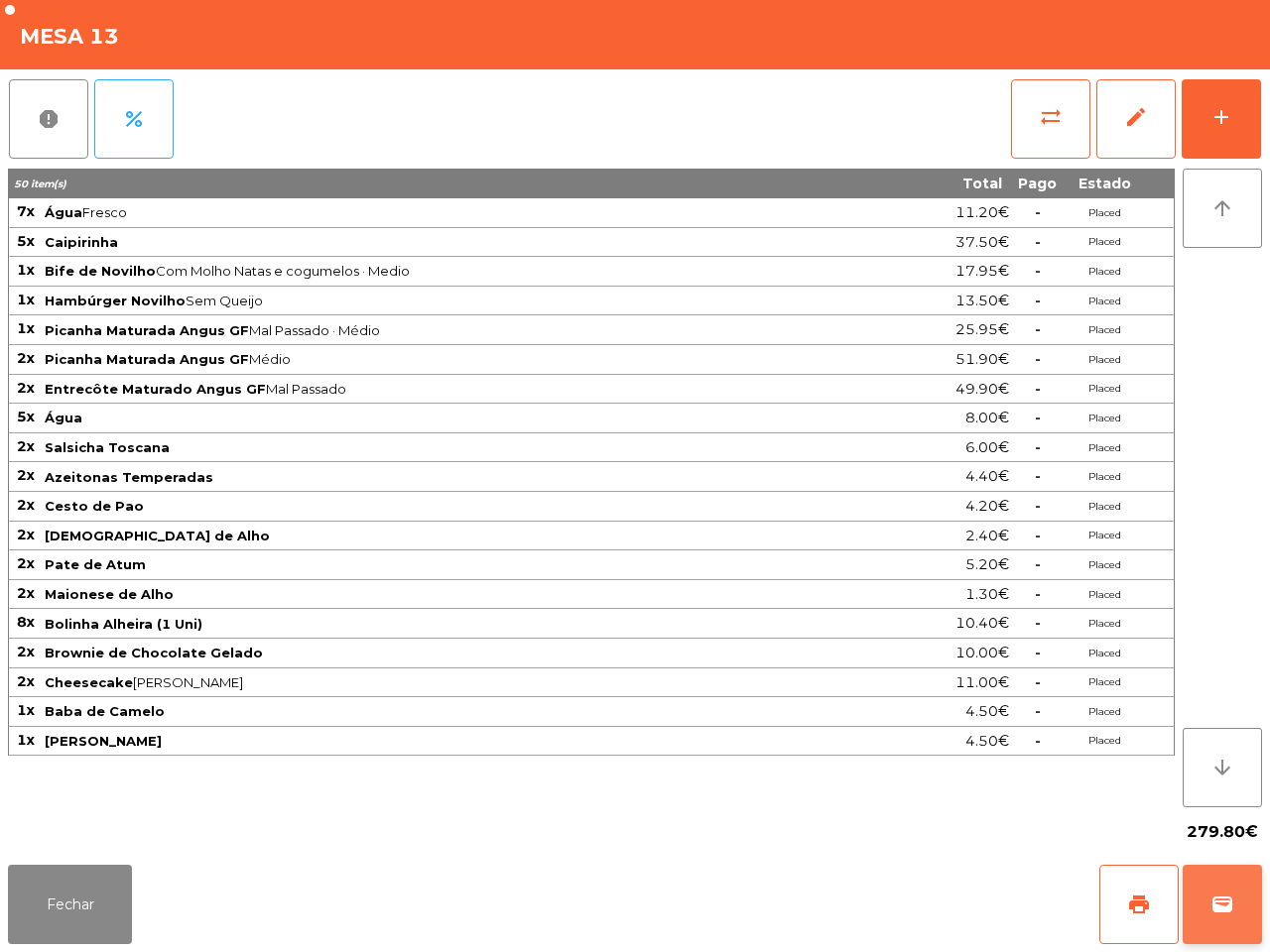 click on "wallet" 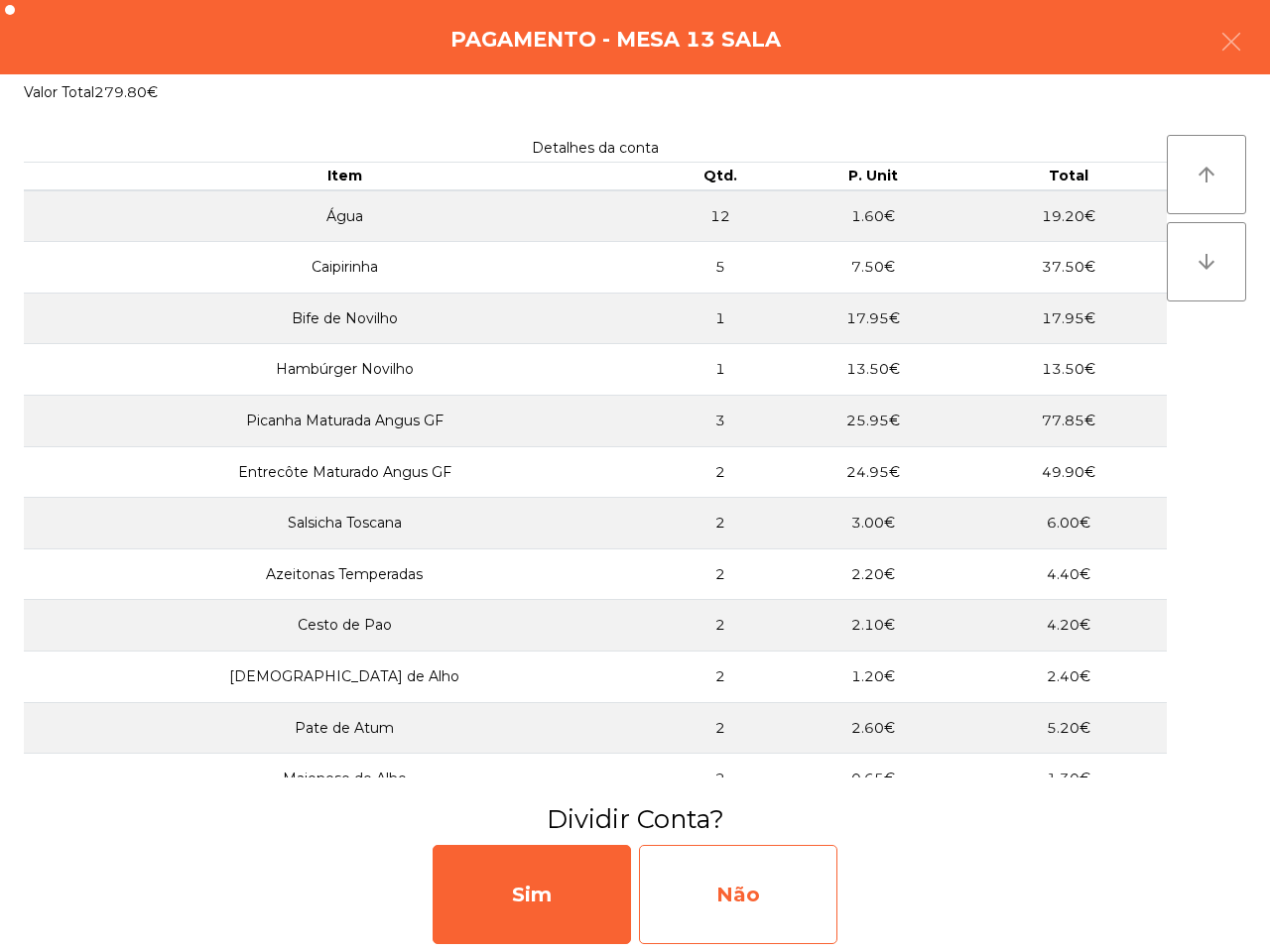 click on "Não" 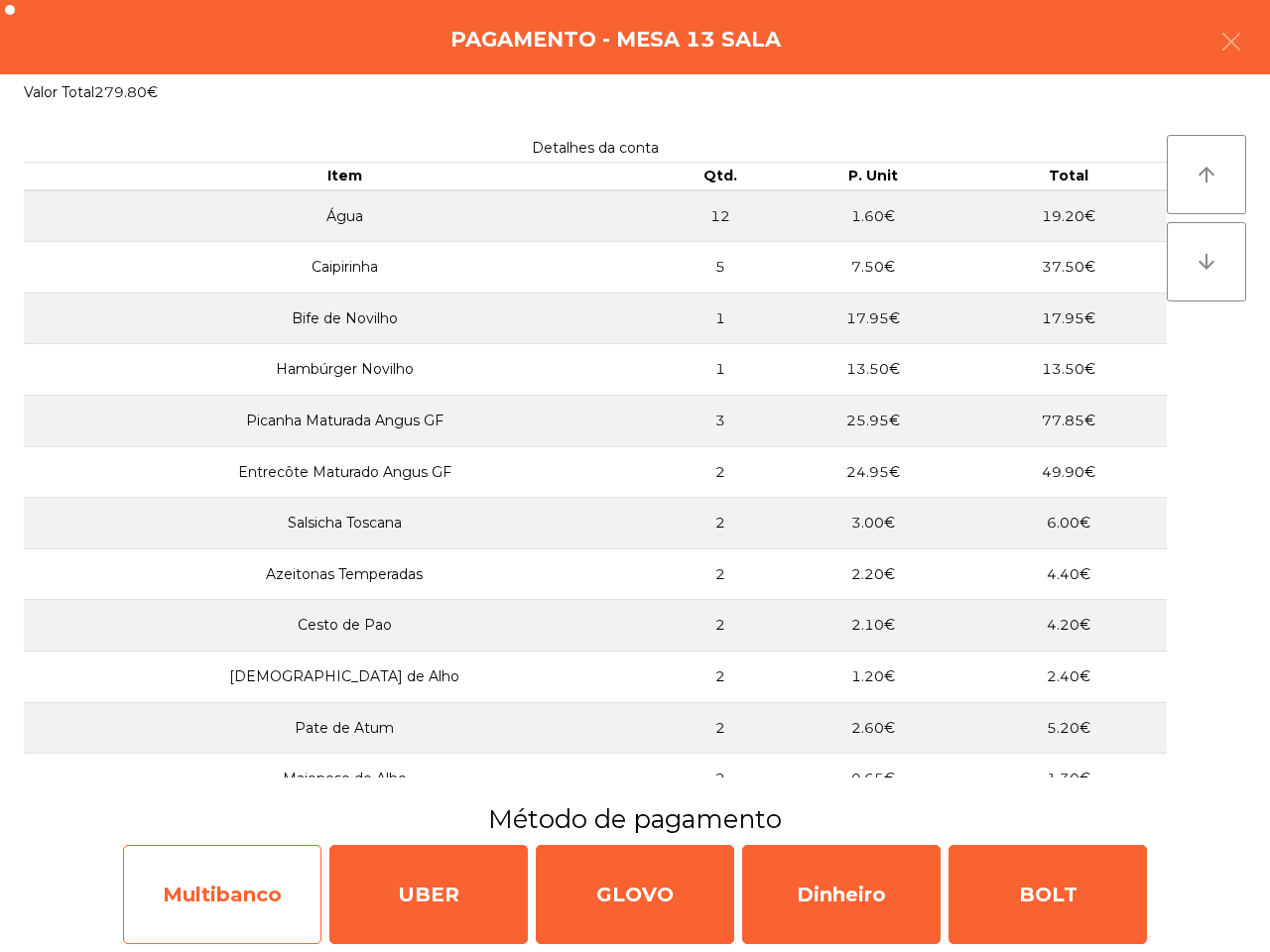 click on "Multibanco" 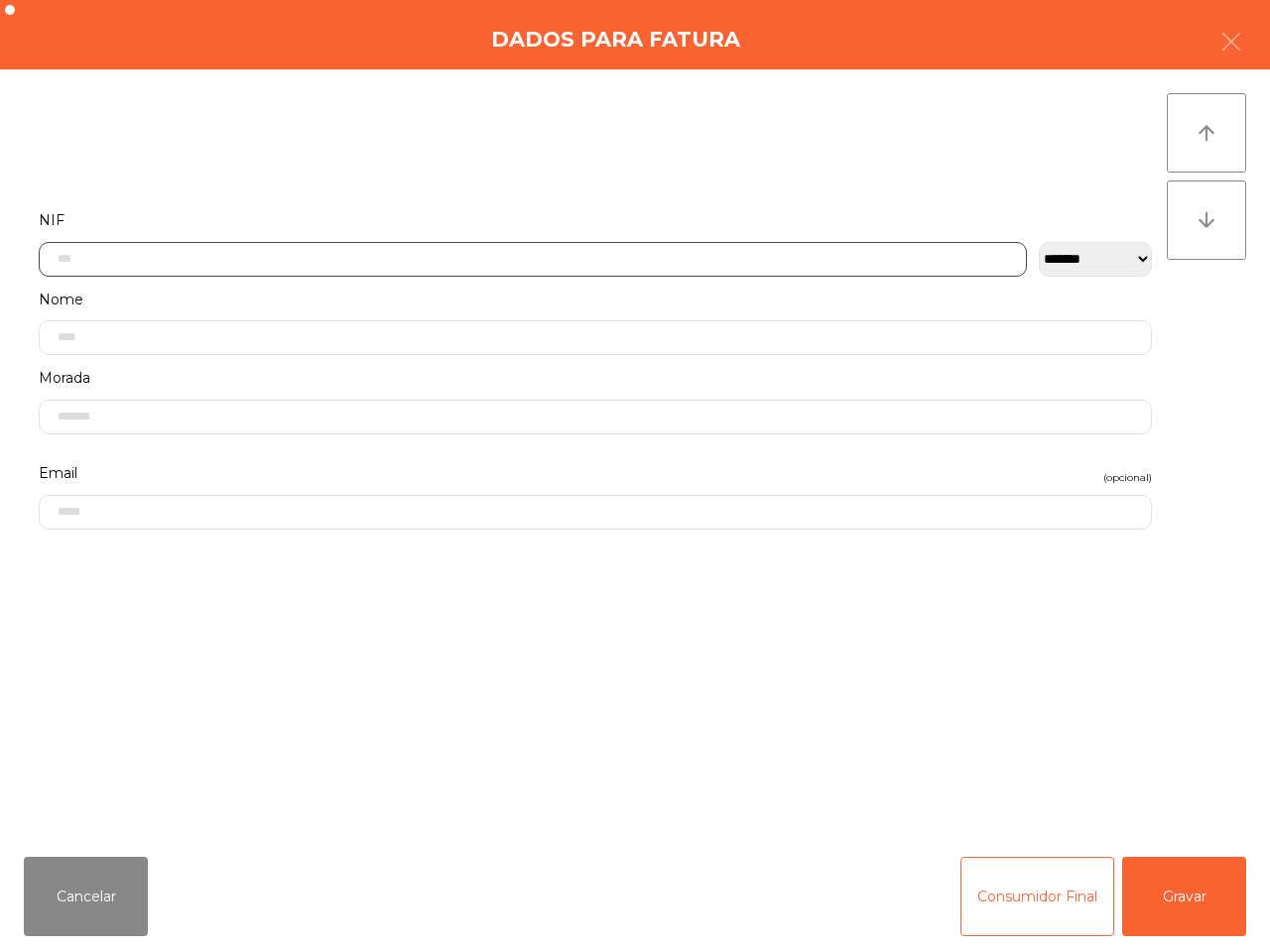 click 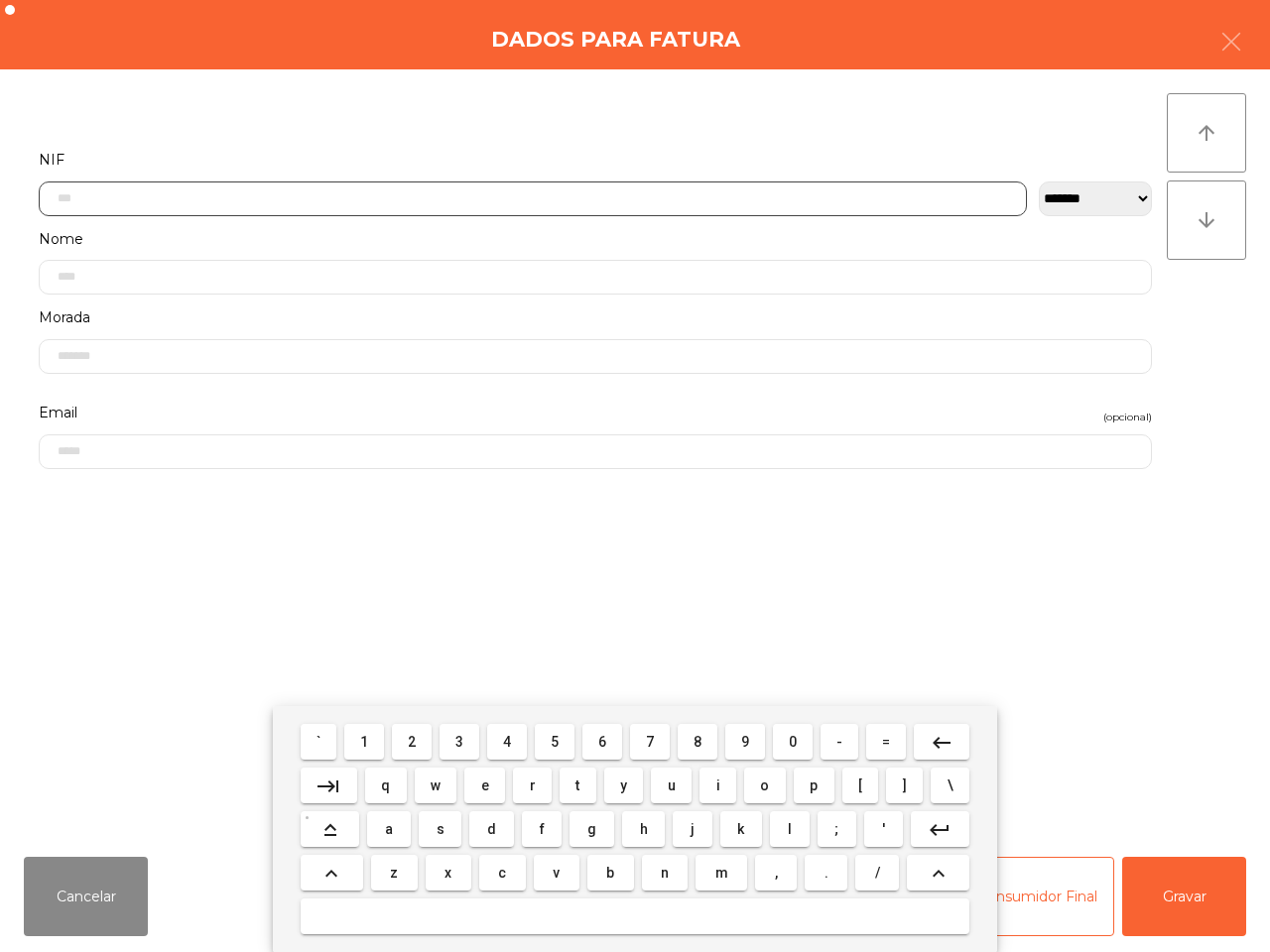 scroll, scrollTop: 111, scrollLeft: 0, axis: vertical 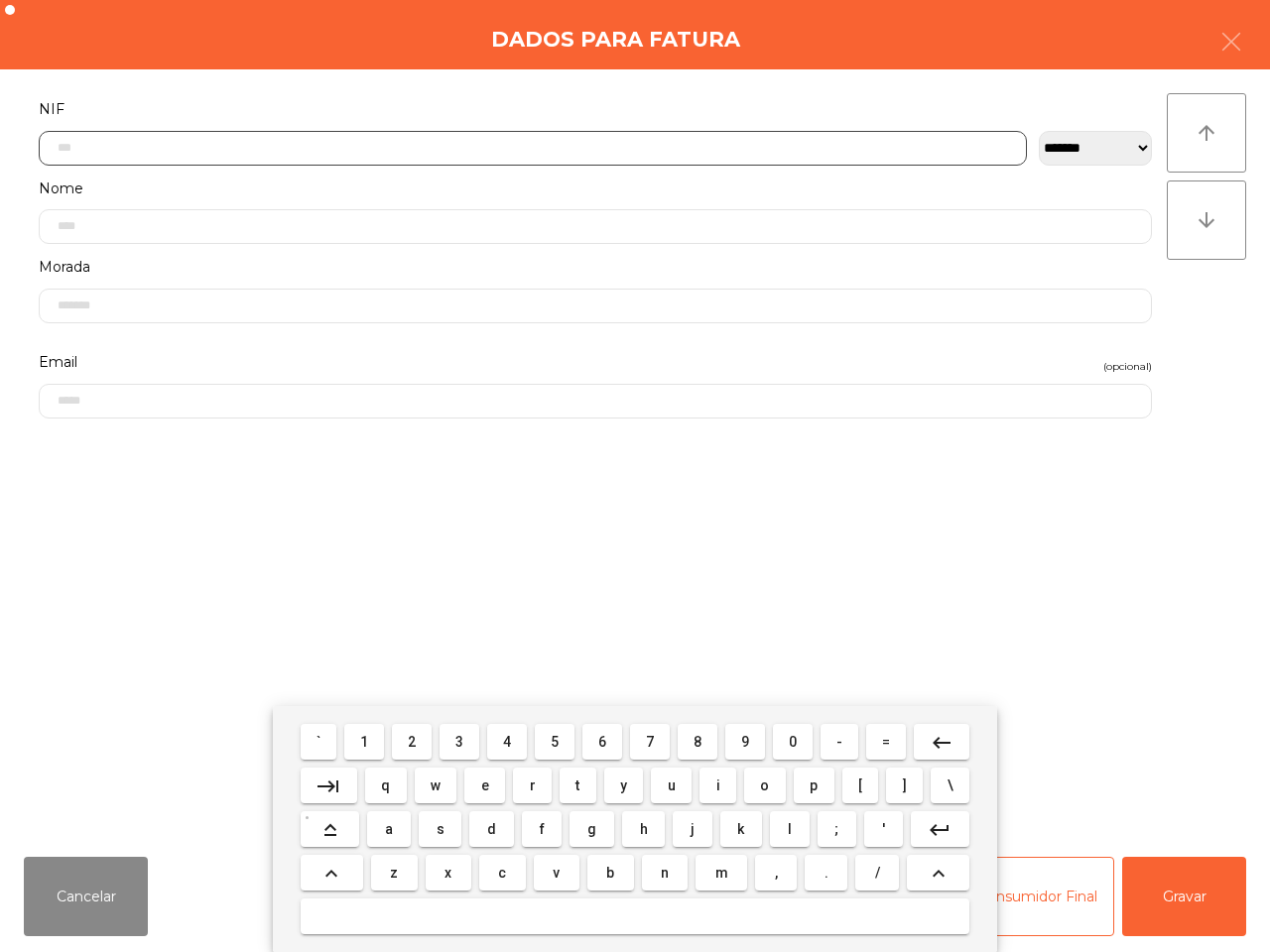 click on "1" at bounding box center [364, 742] 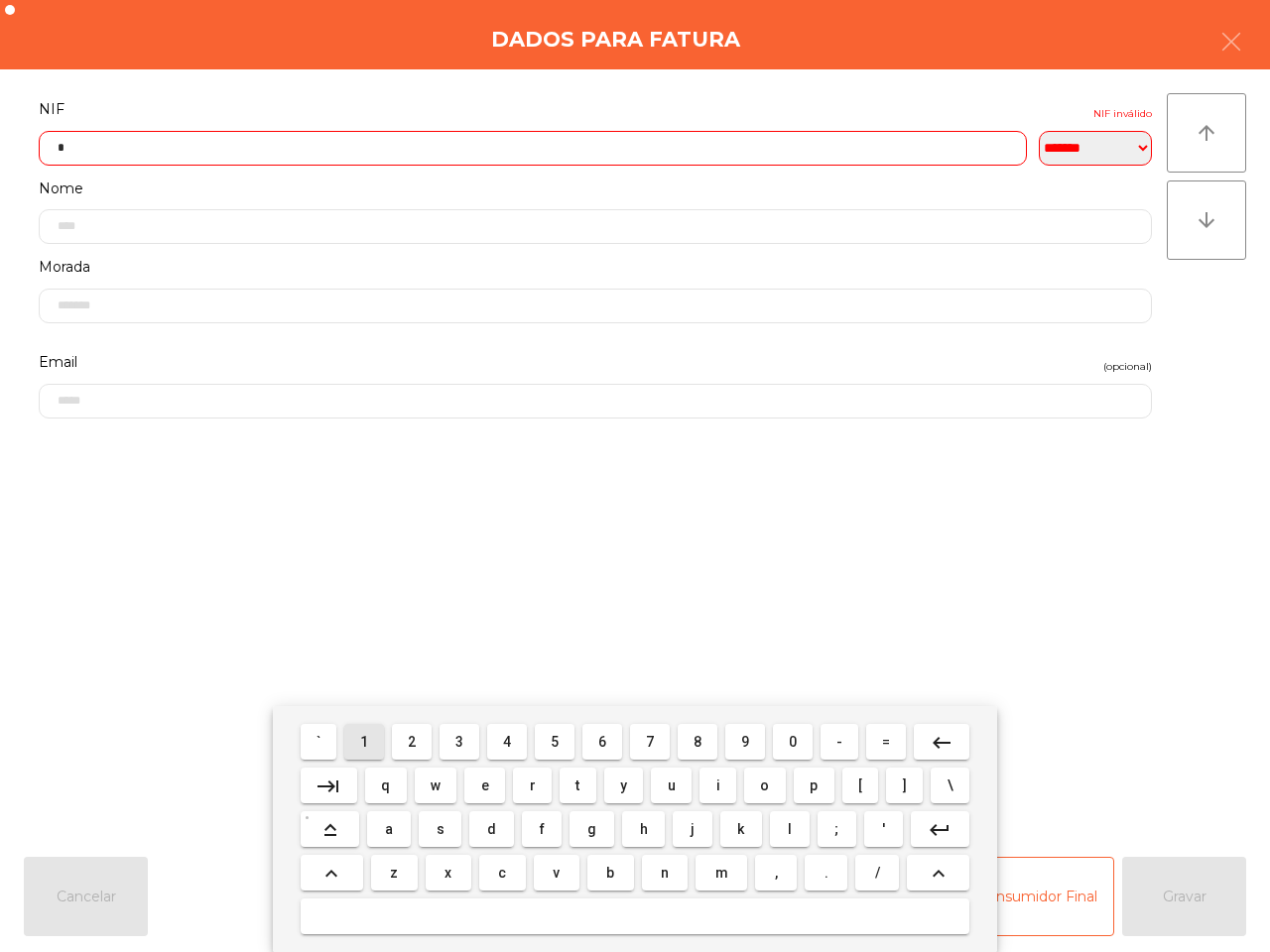 click on "0" at bounding box center (793, 742) 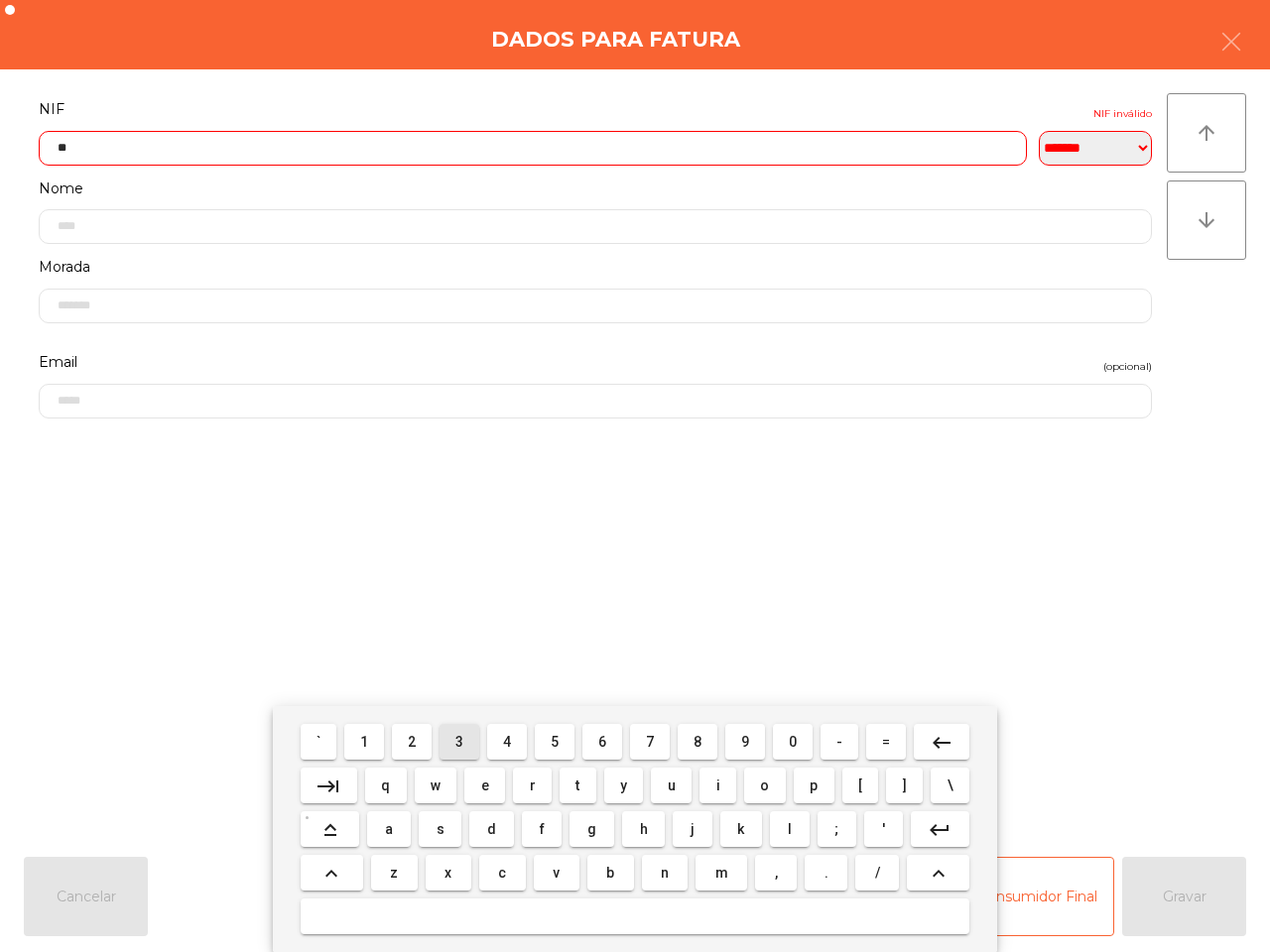 click on "3" at bounding box center [459, 742] 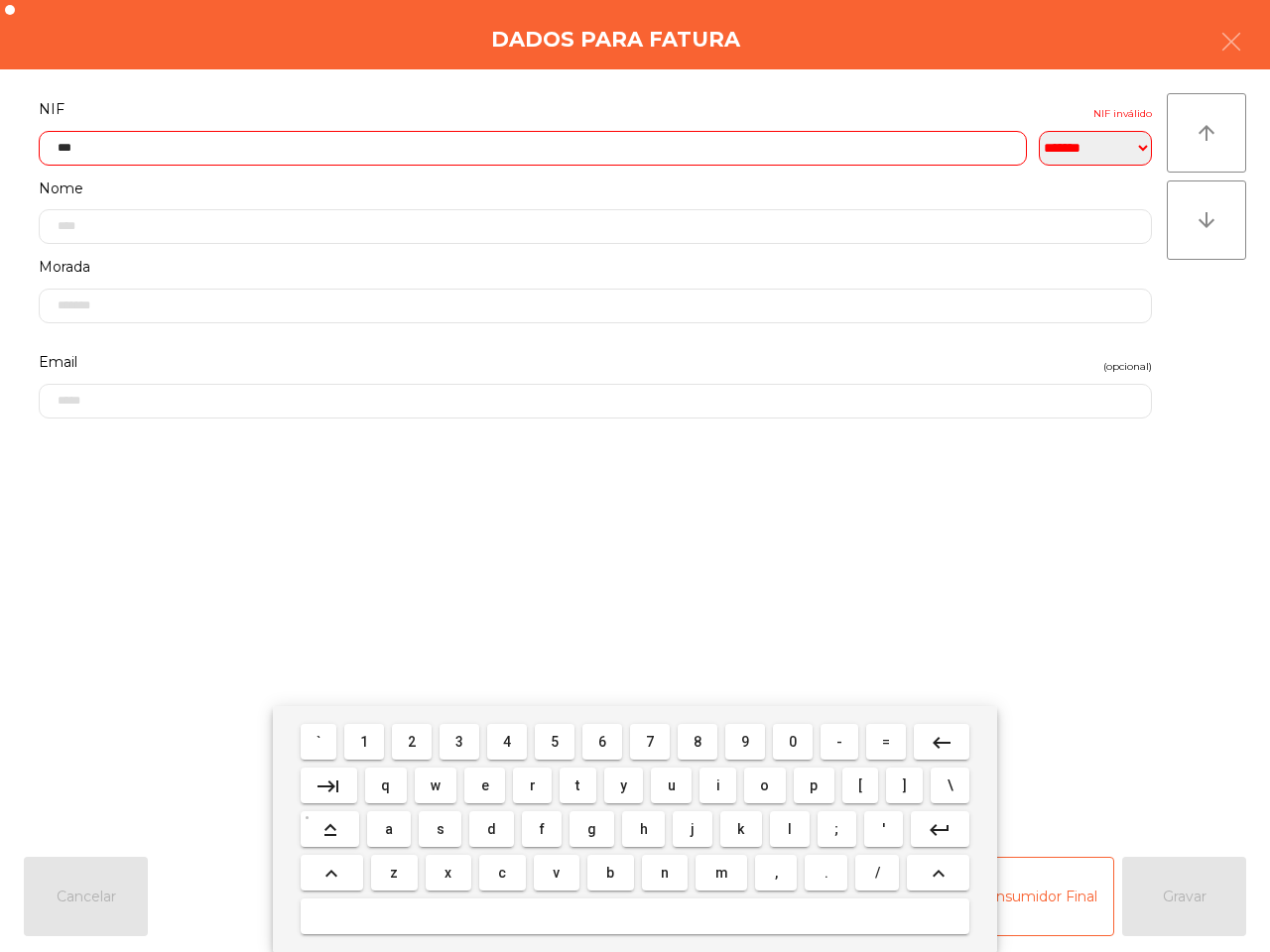 click on "6" at bounding box center (602, 742) 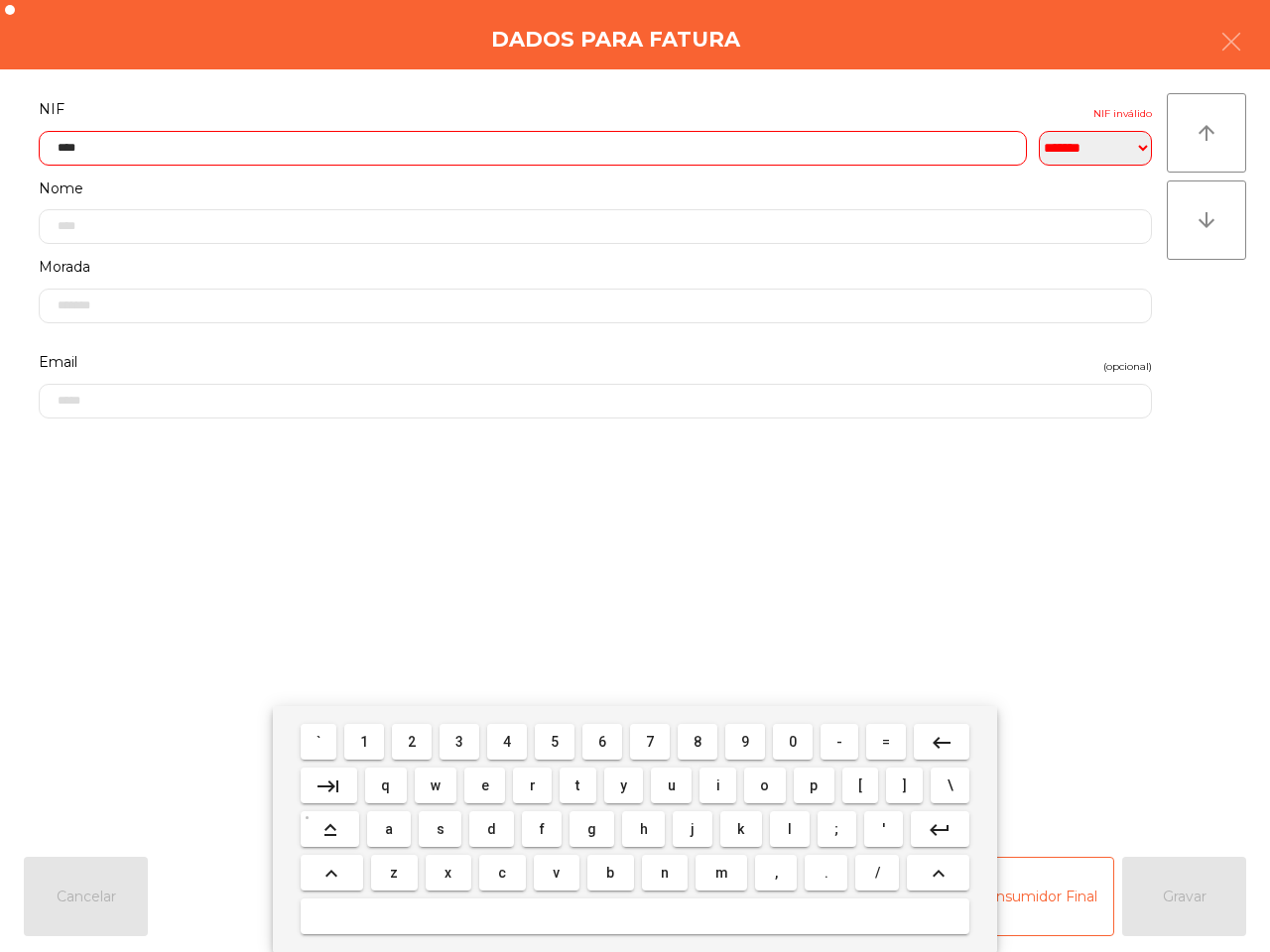 click on "4" at bounding box center (507, 742) 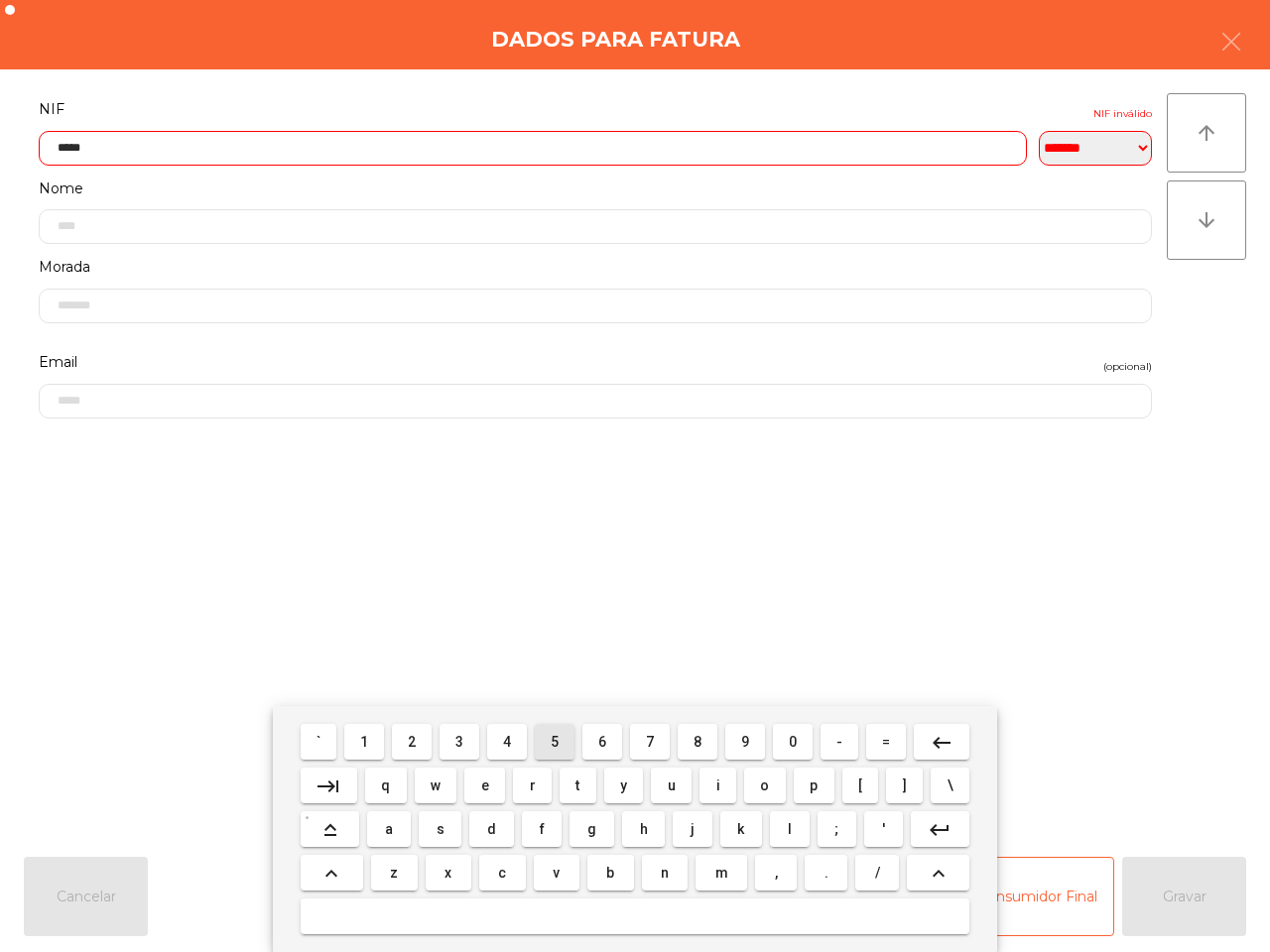click on "5" at bounding box center [555, 742] 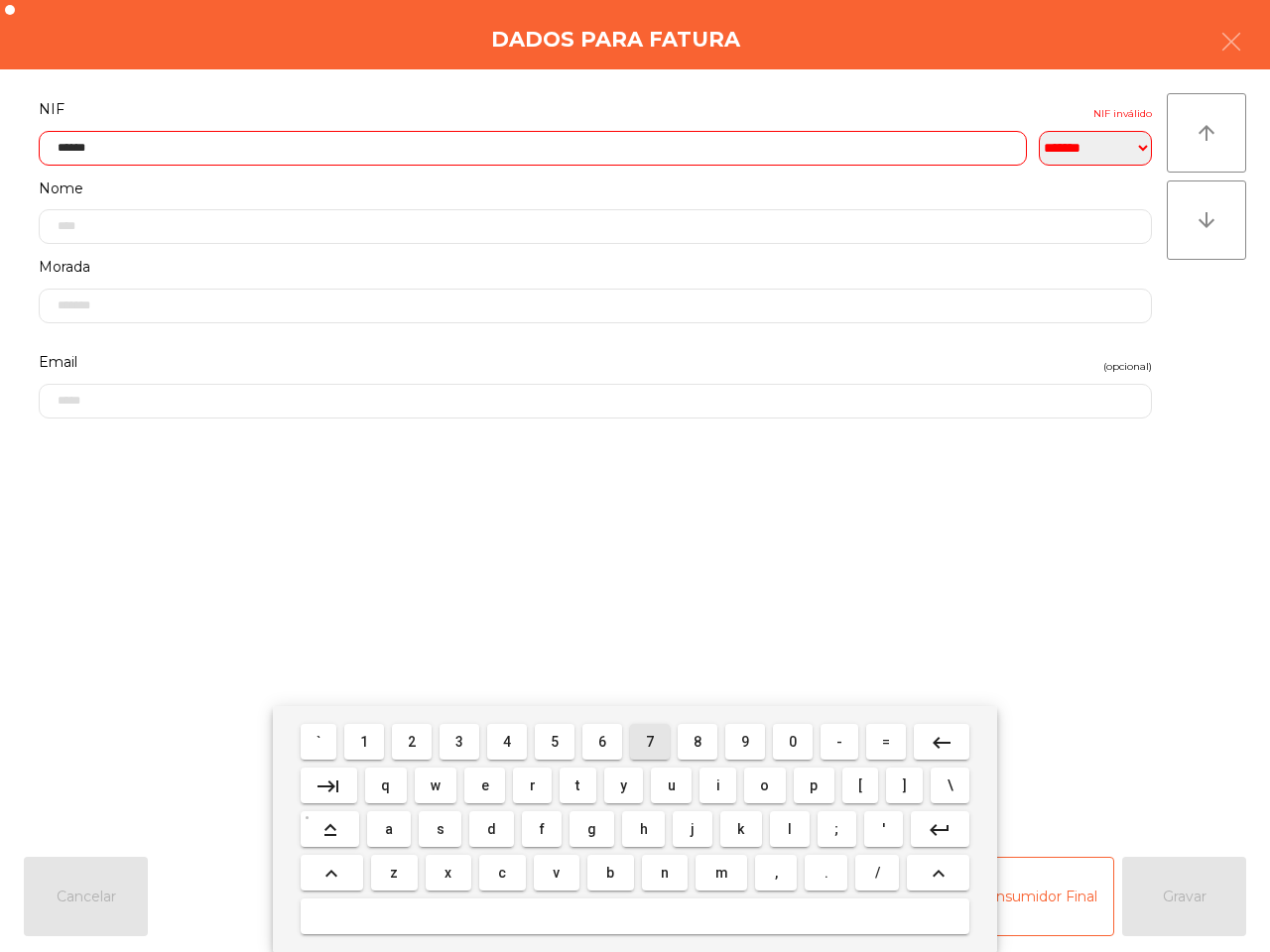 click on "7" at bounding box center [650, 742] 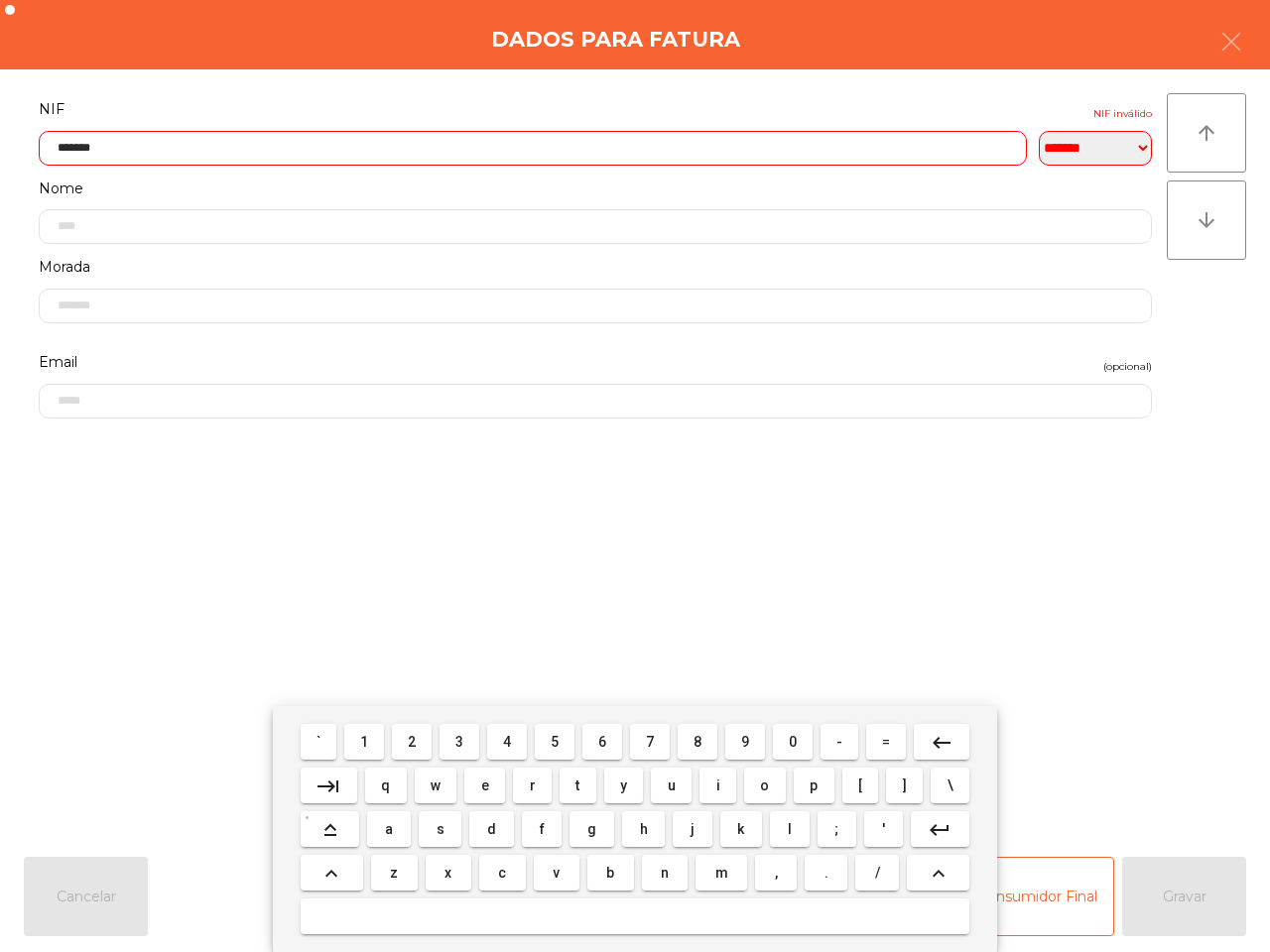 click on "4" at bounding box center (507, 742) 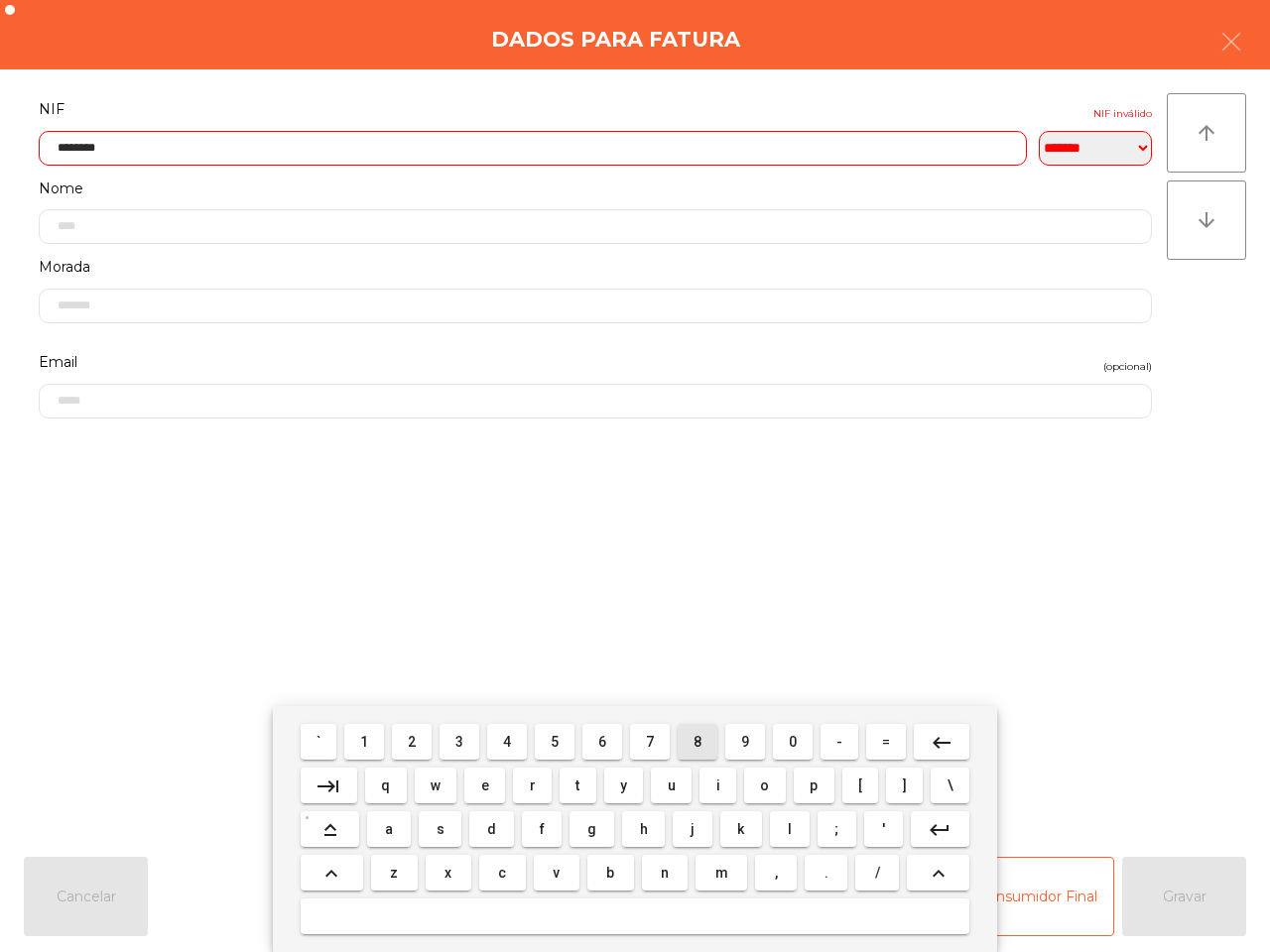 click on "8" at bounding box center [698, 742] 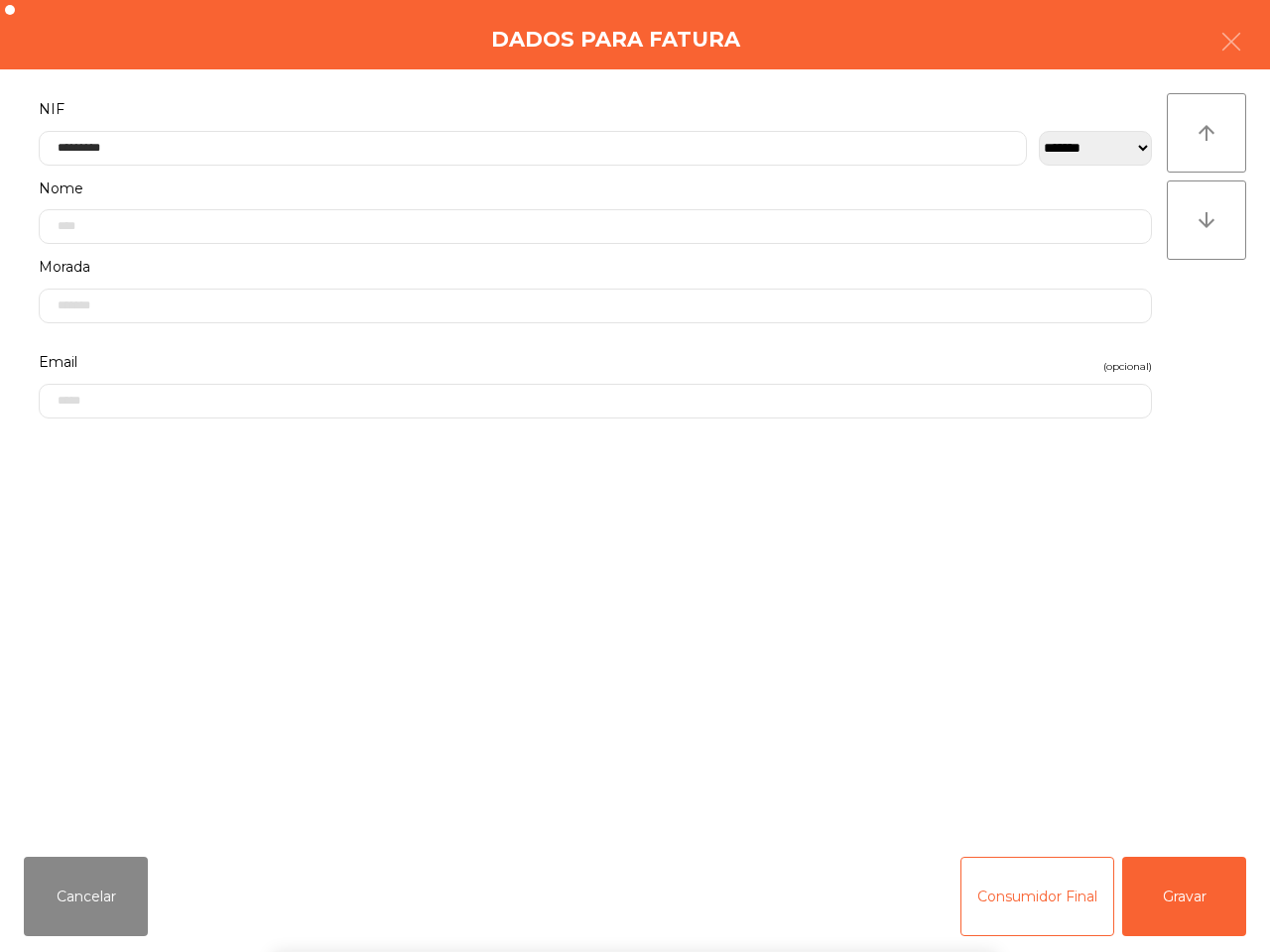 click on "` 1 2 3 4 5 6 7 8 9 0 - = keyboard_backspace keyboard_tab q w e r t y u i o p [ ] \ keyboard_capslock a s d f g h j k l ; ' keyboard_return keyboard_arrow_up z x c v b n m , . / keyboard_arrow_up" at bounding box center (635, 829) 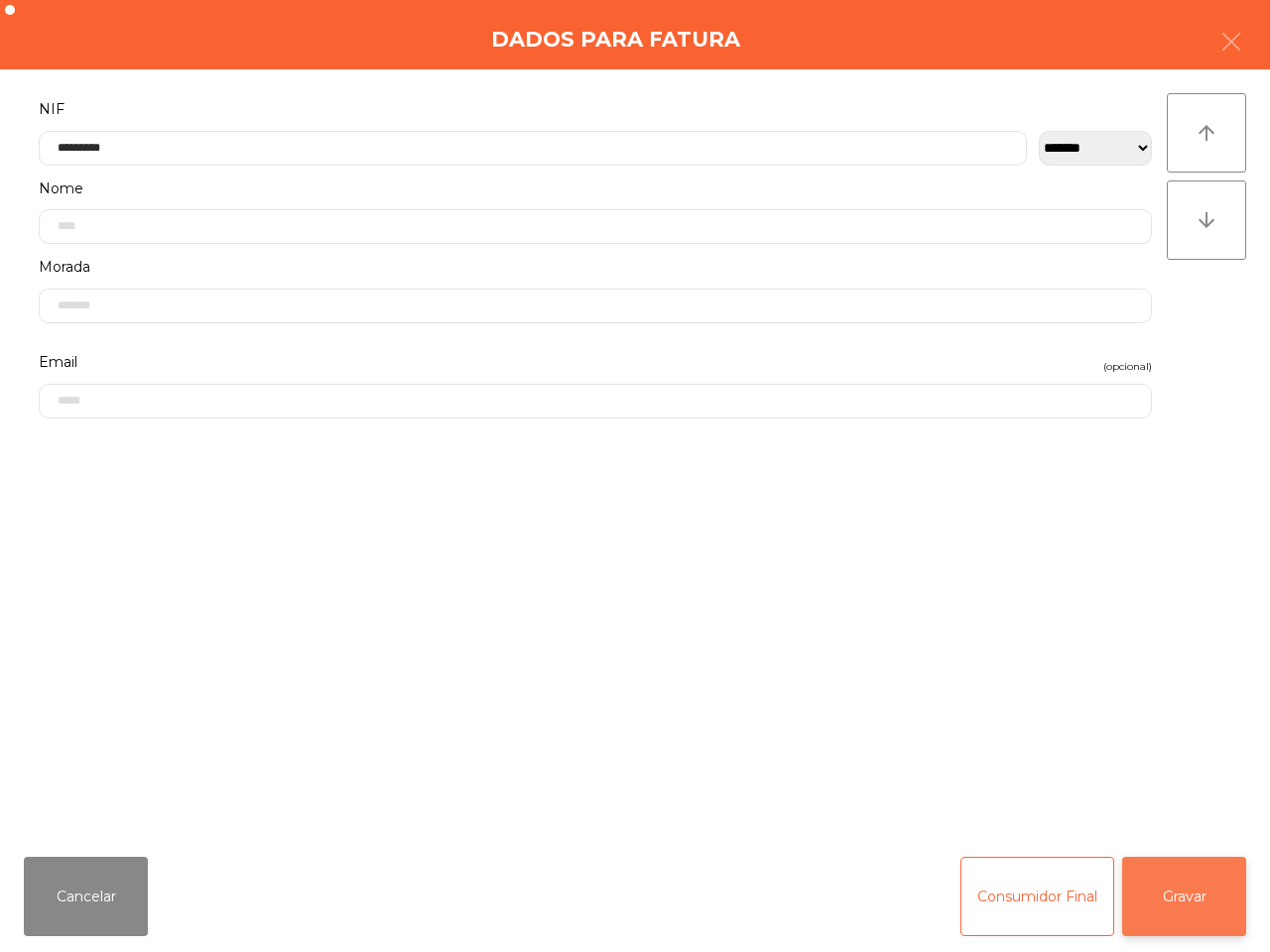 click on "Gravar" 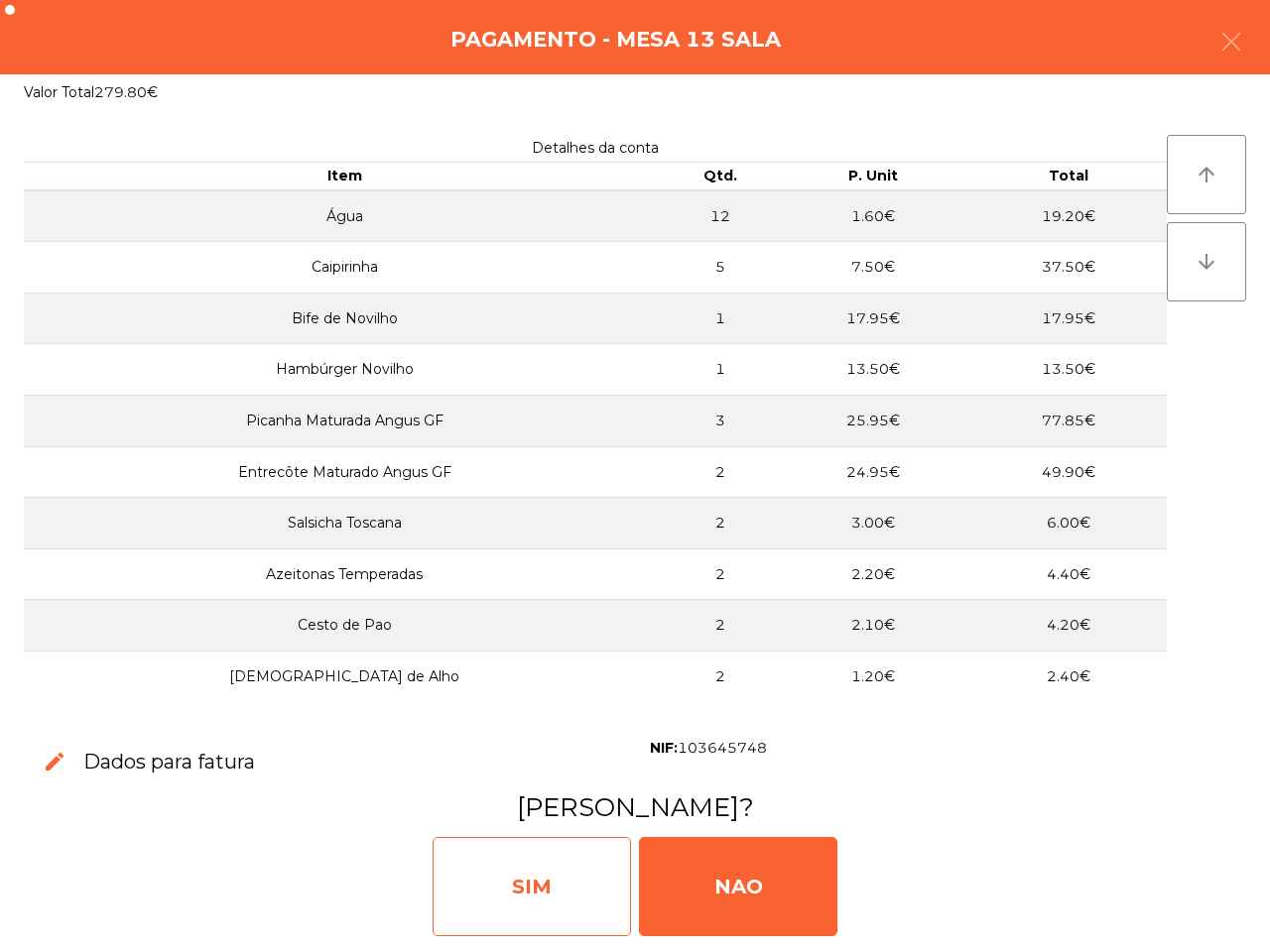 click on "SIM" 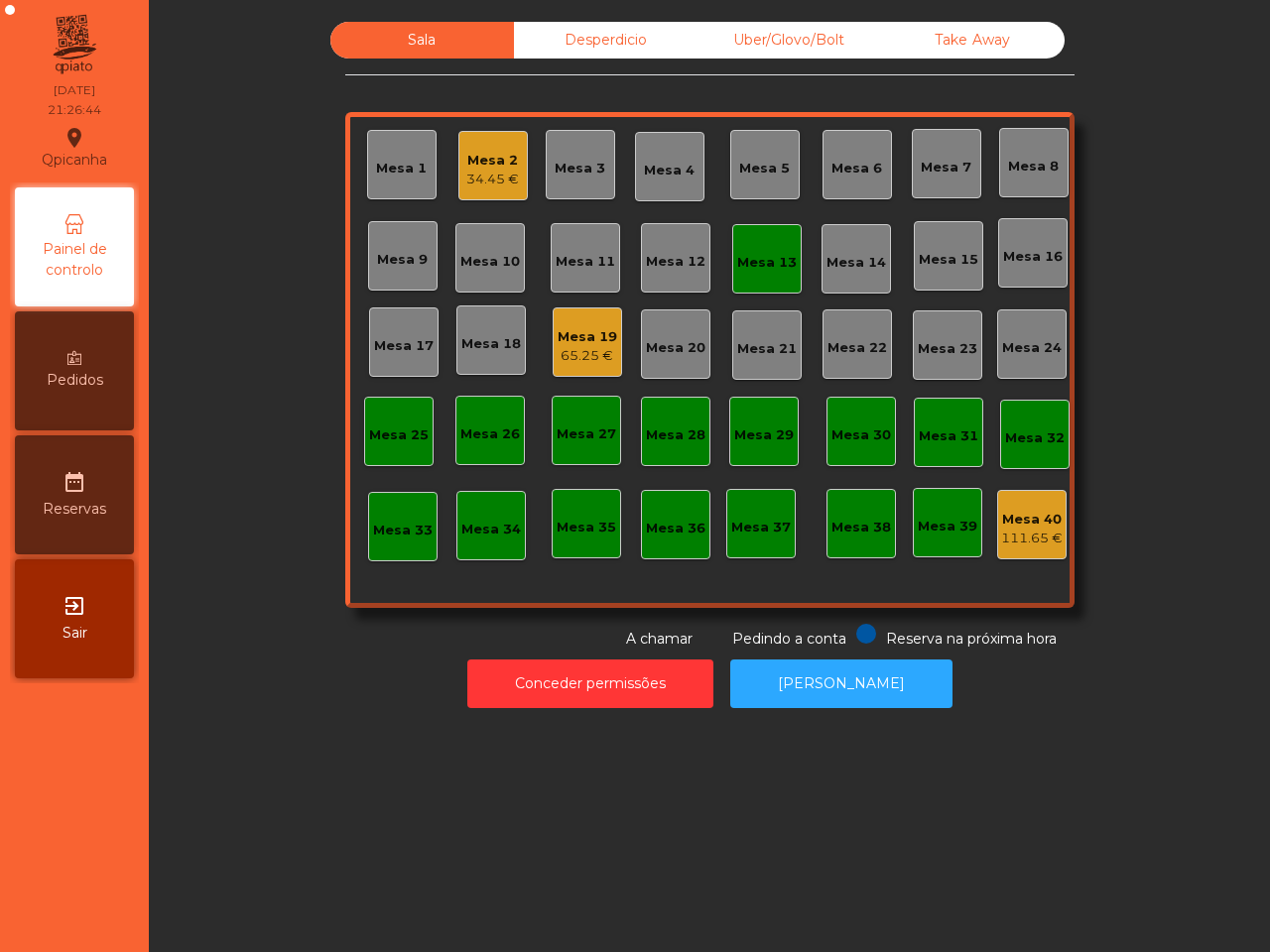 click on "65.25 €" 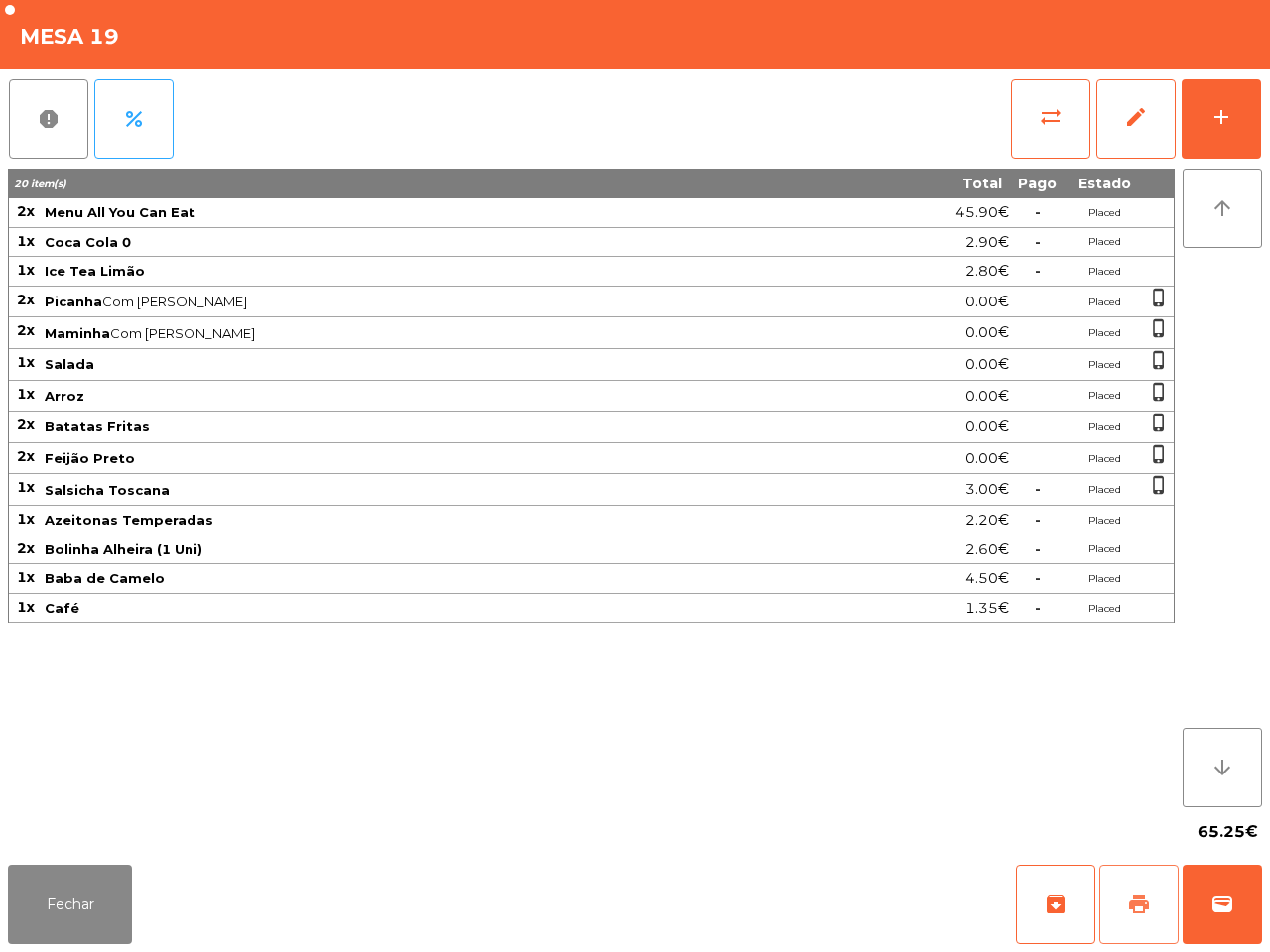 click on "print" 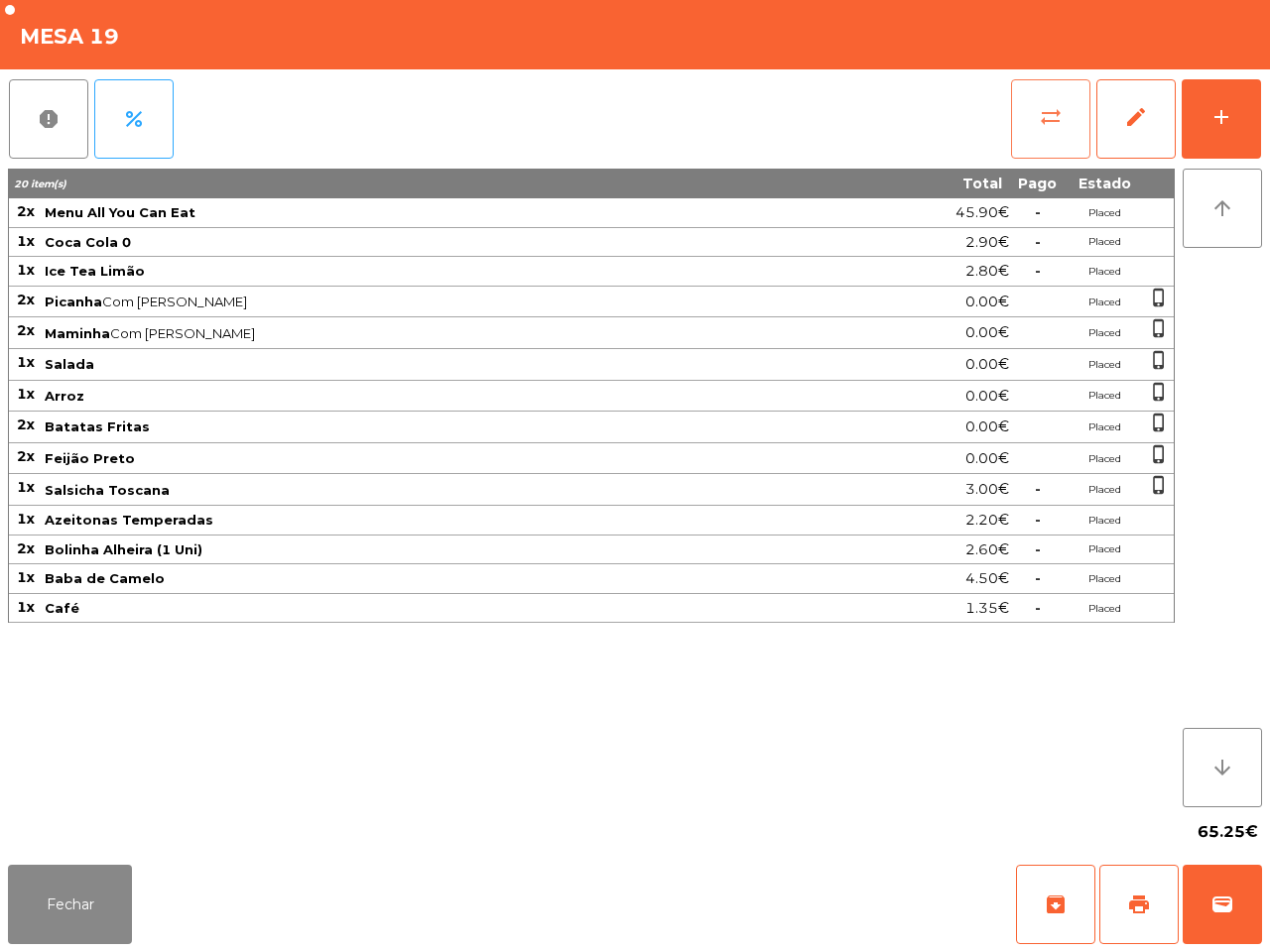 click on "sync_alt" 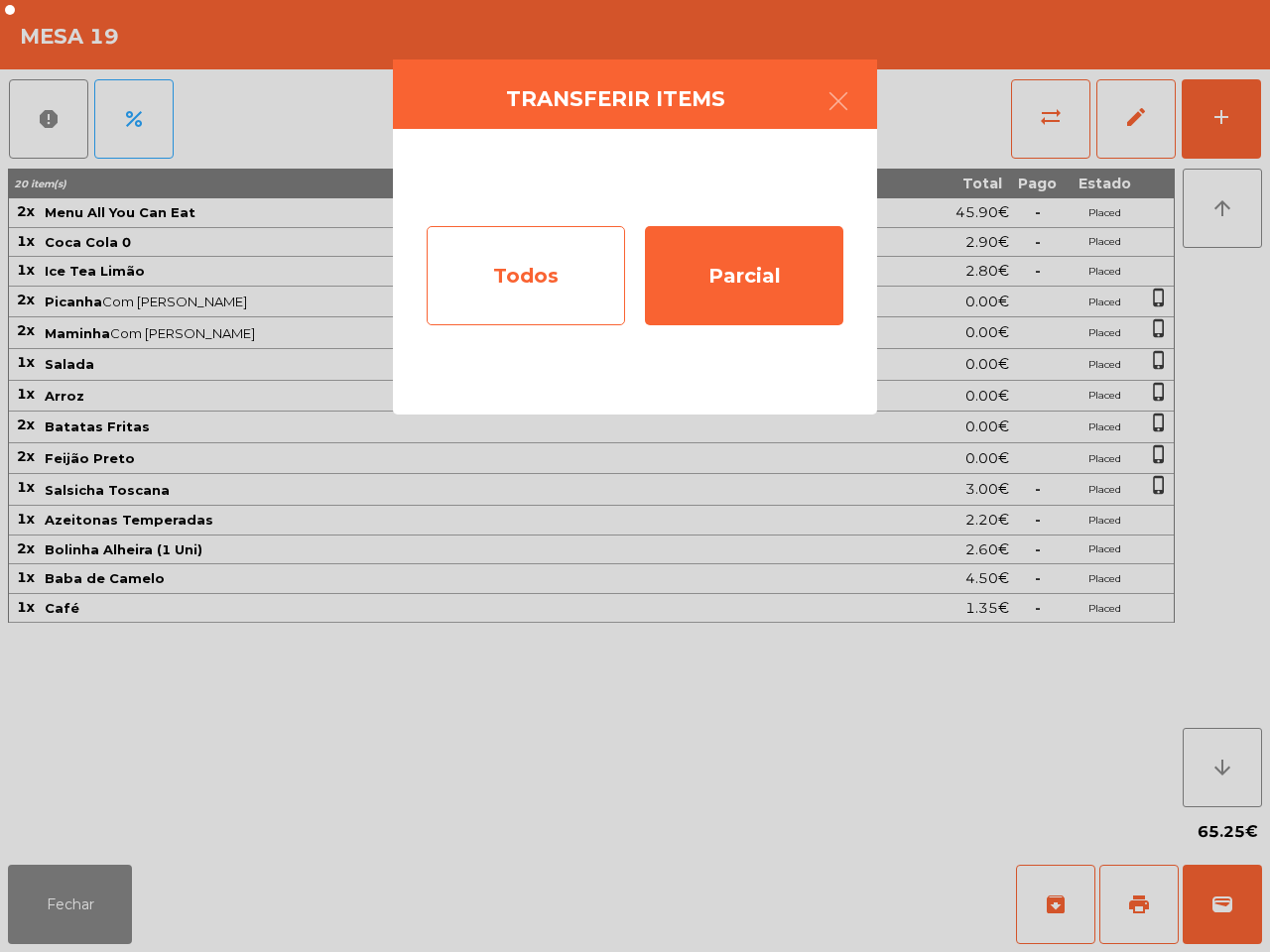 click on "Todos" 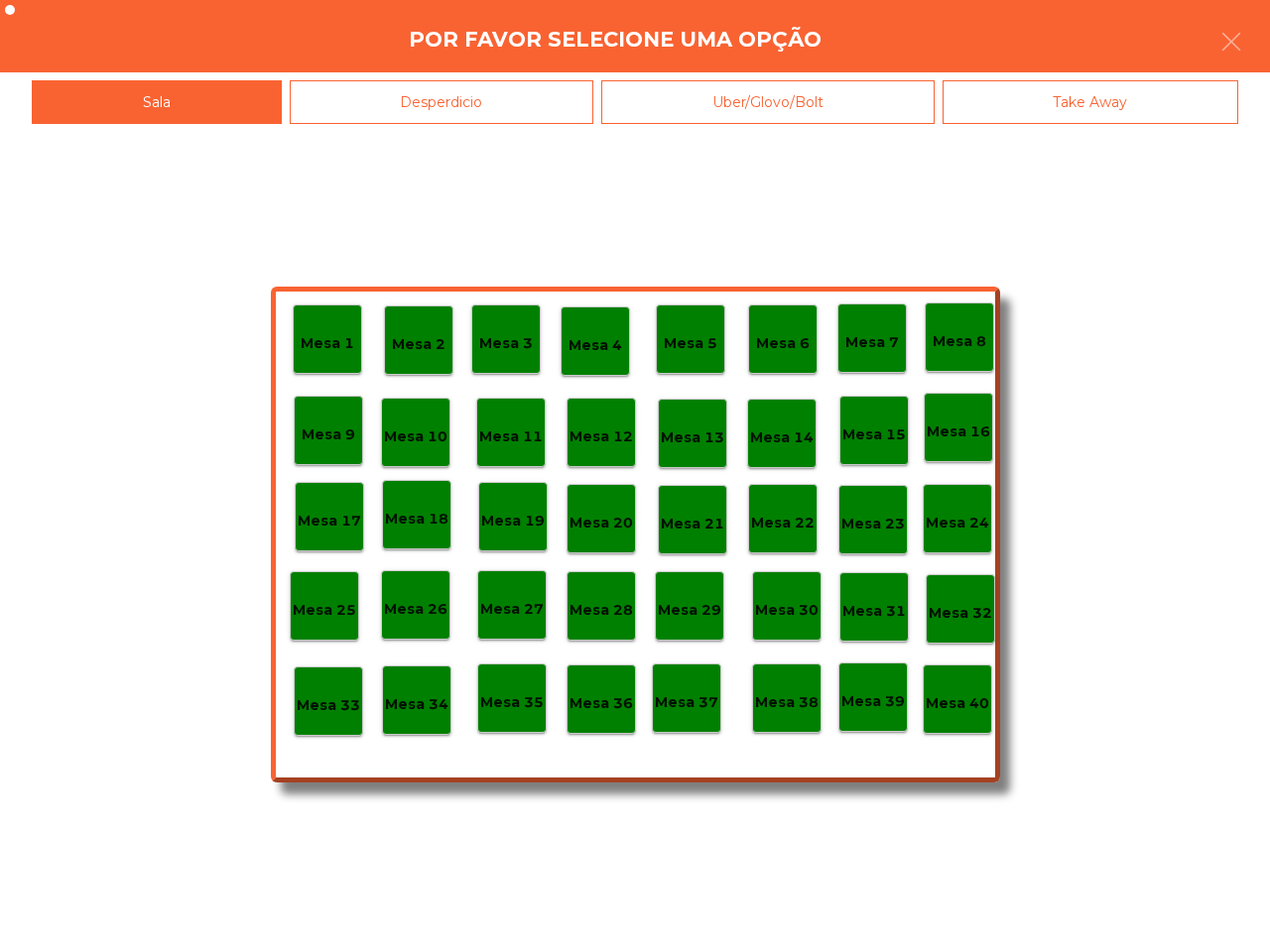 click on "Mesa 40" 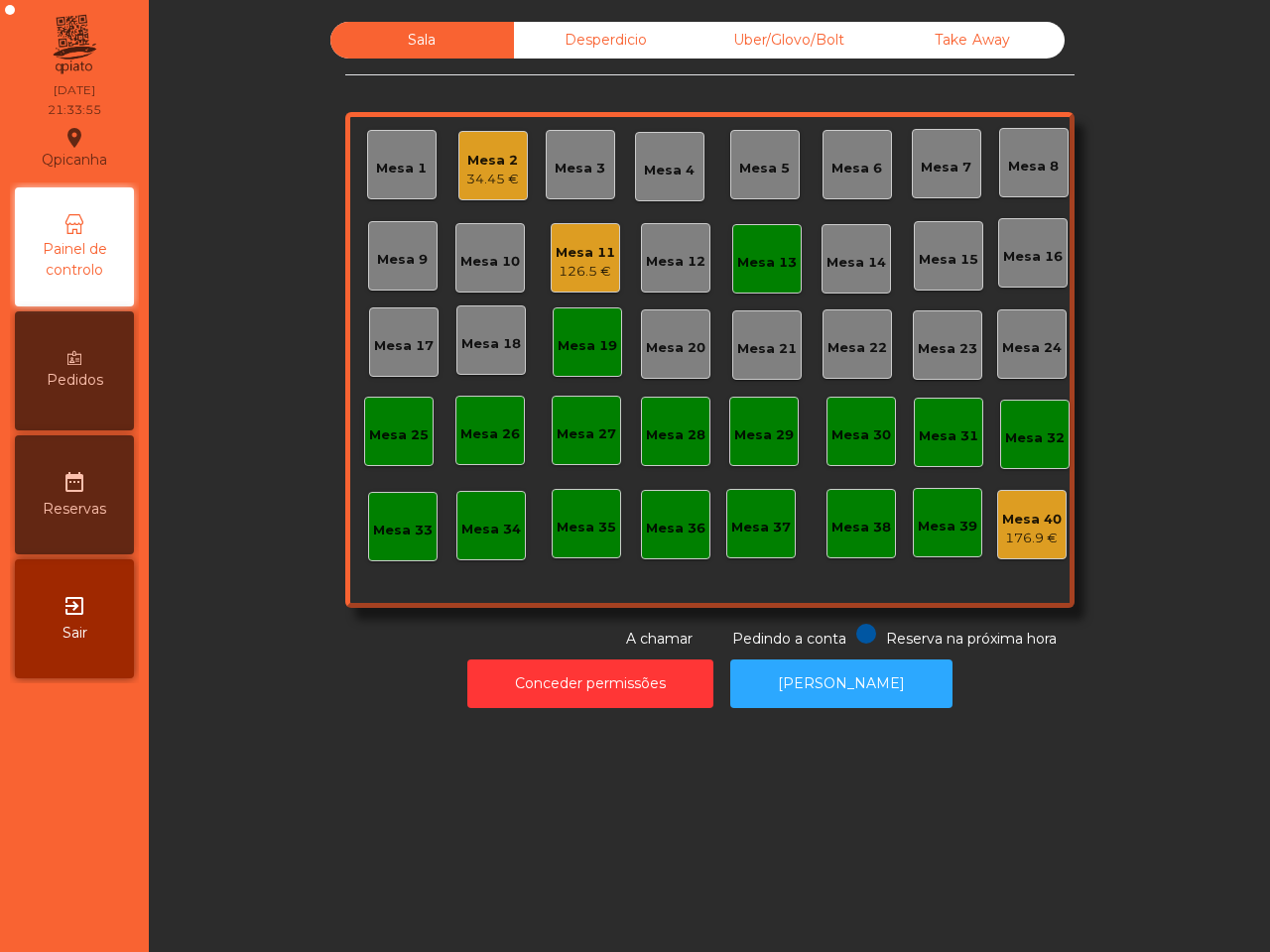 click on "Take Away" 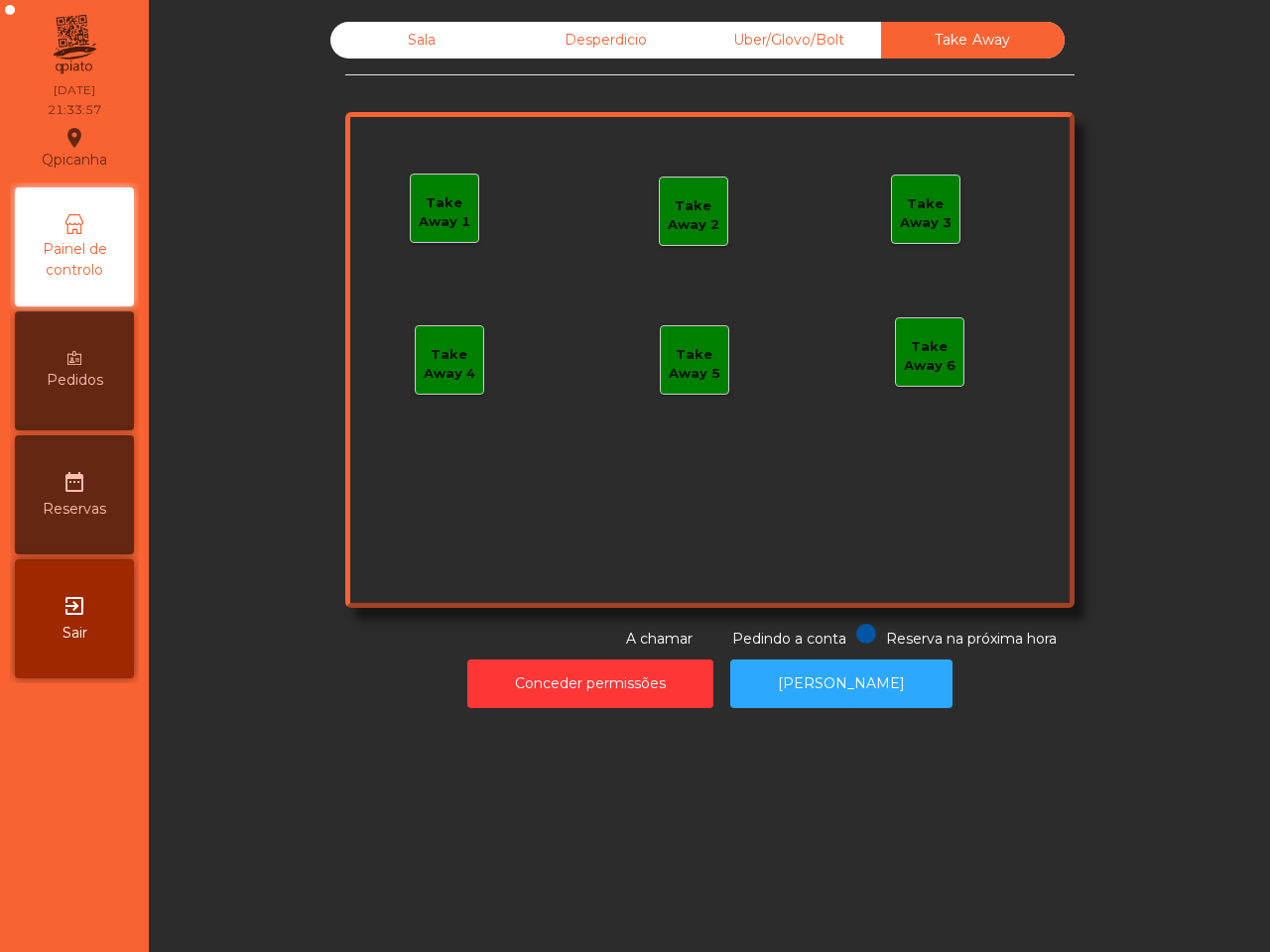 click on "Uber/Glovo/Bolt" 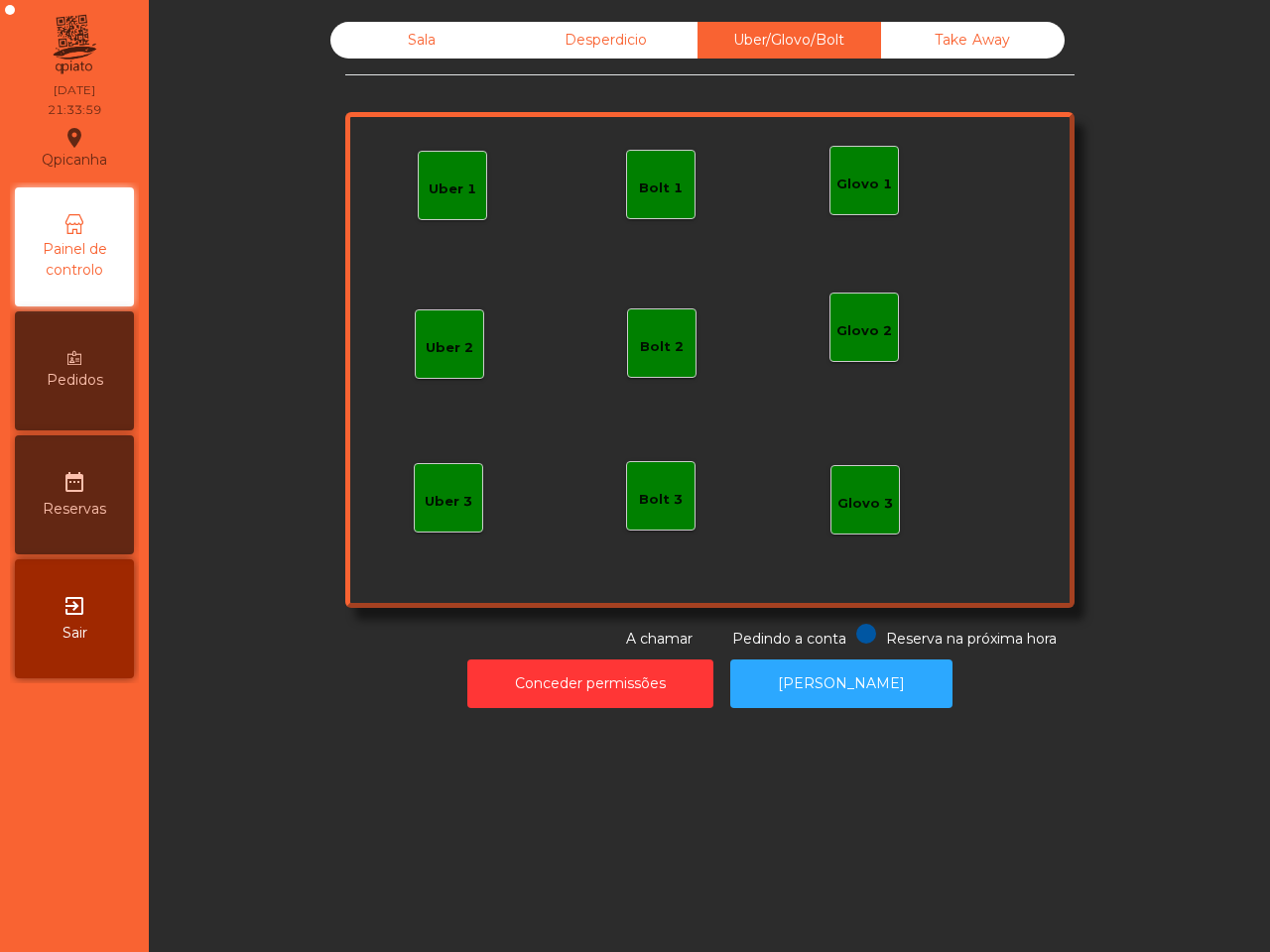 click on "Uber 1" 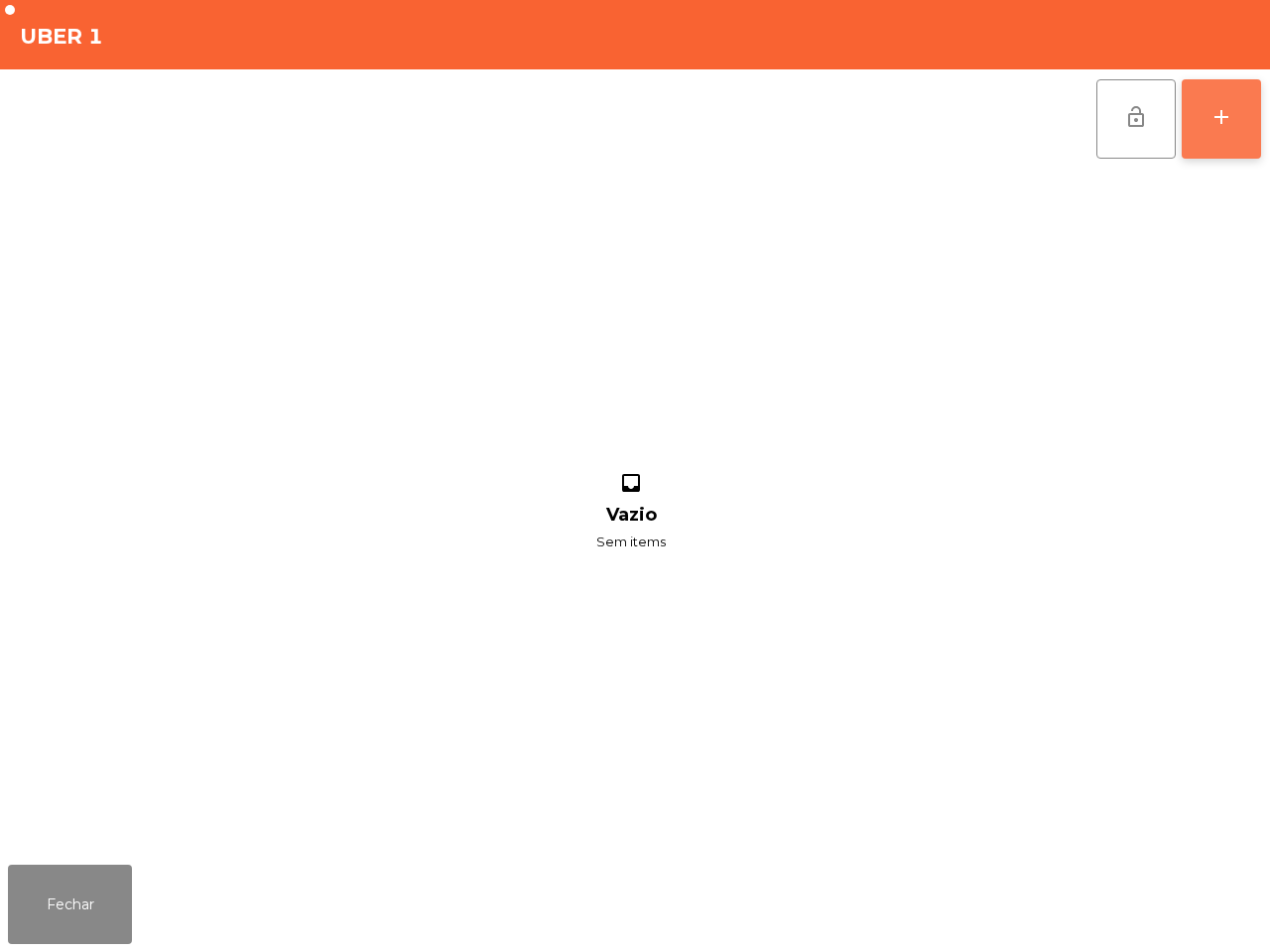click on "add" 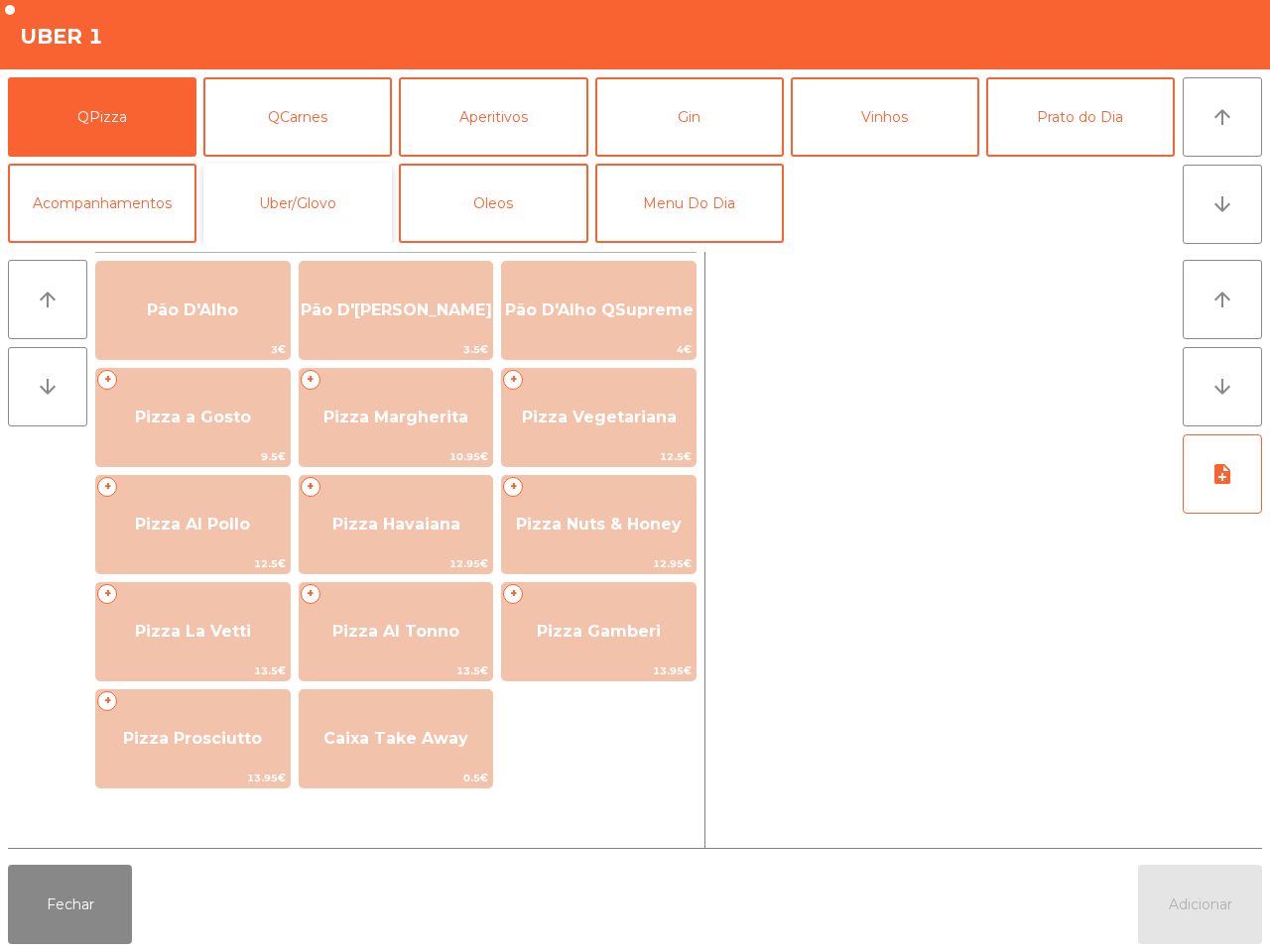 click on "Uber/Glovo" 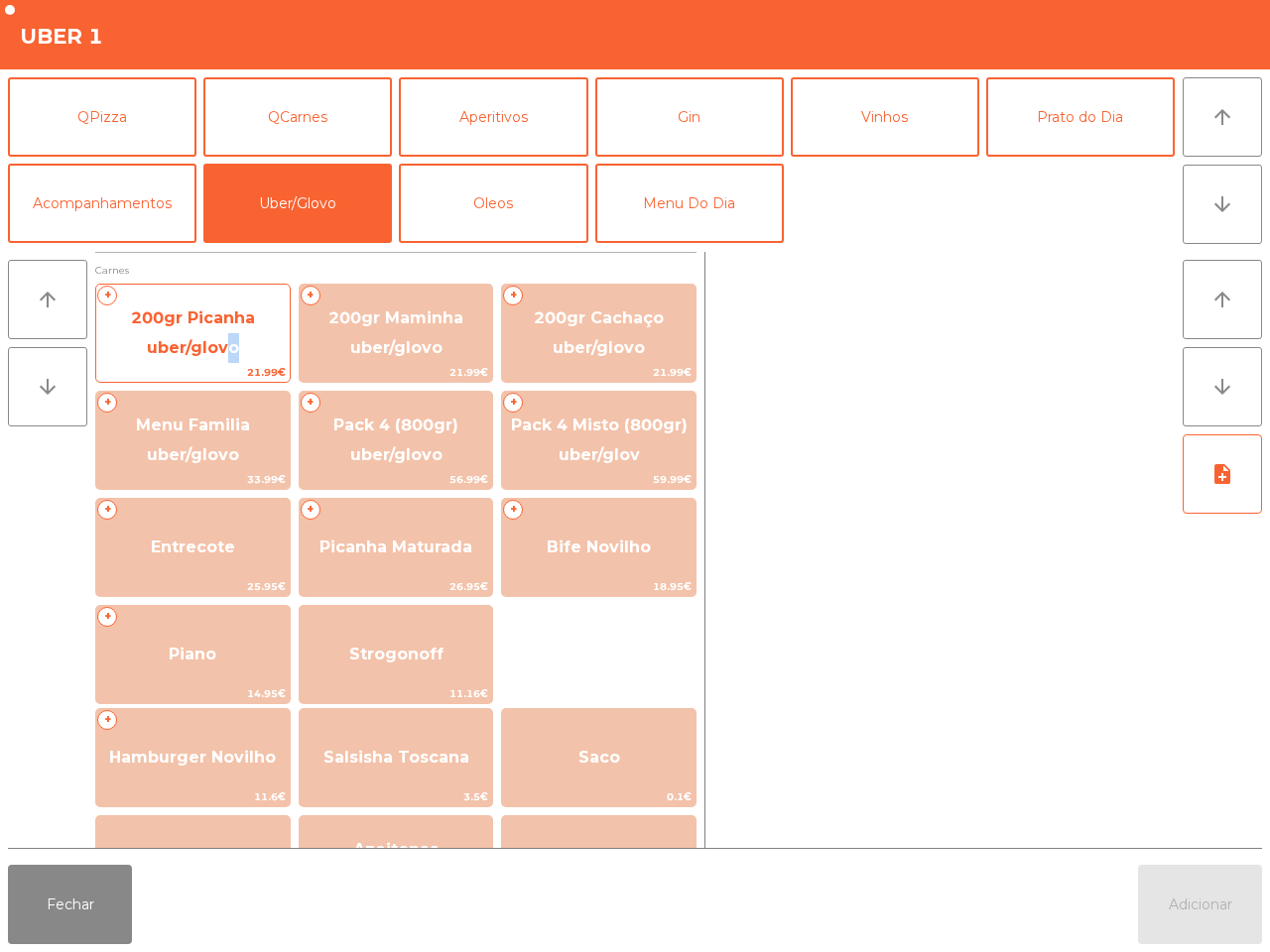 click on "200gr Picanha uber/glovo" 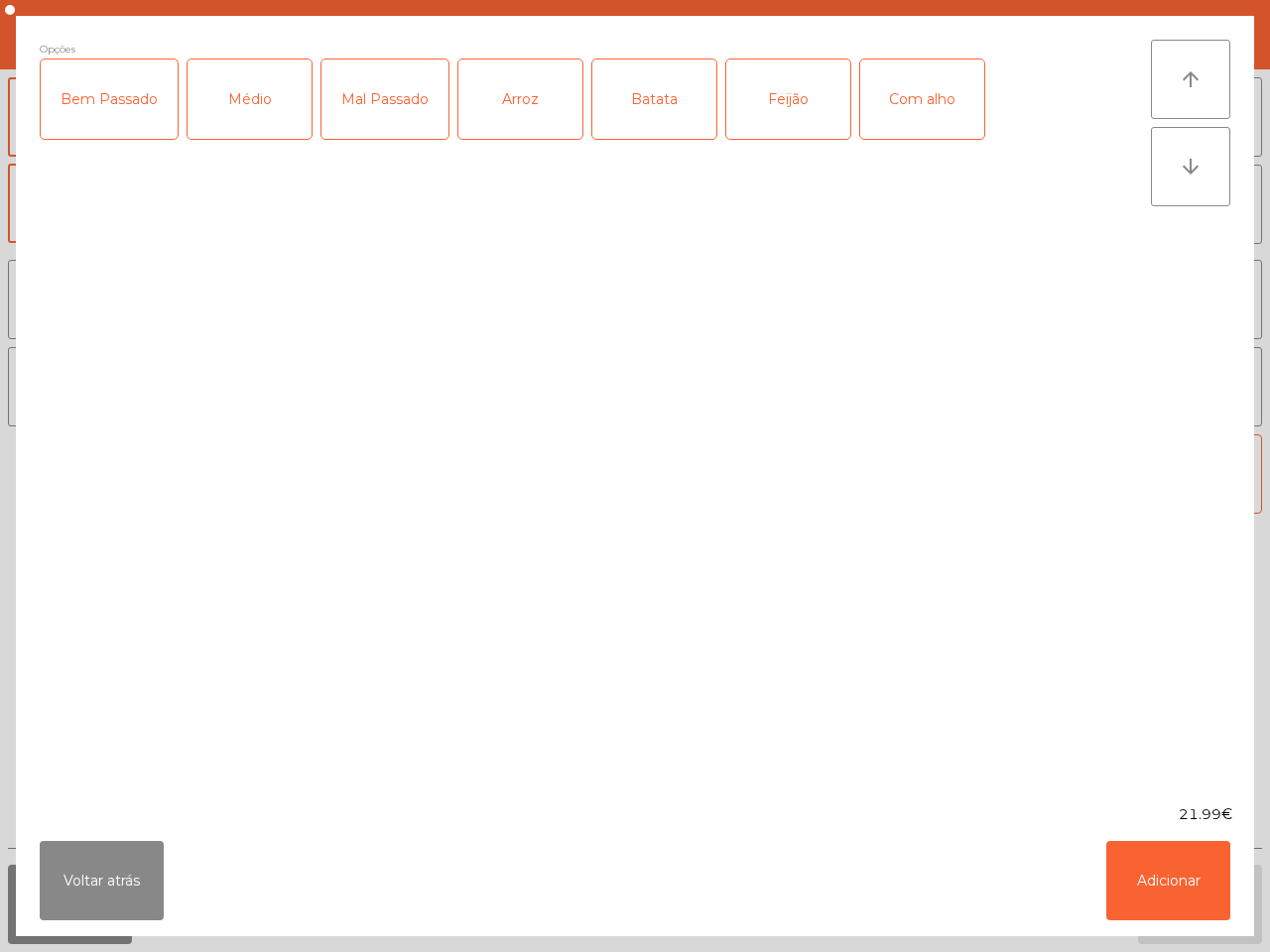 click on "Médio" 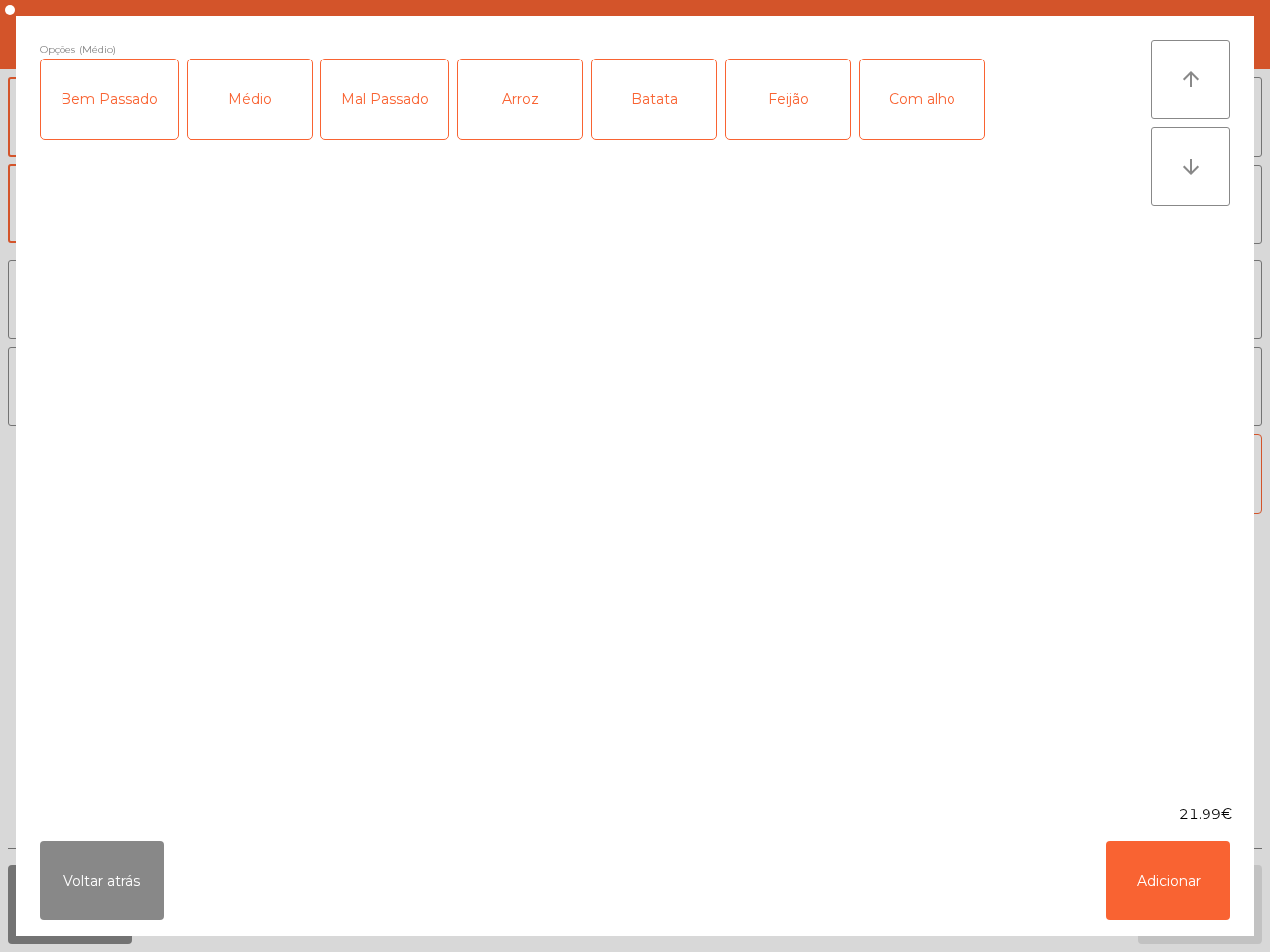 drag, startPoint x: 508, startPoint y: 111, endPoint x: 531, endPoint y: 111, distance: 23 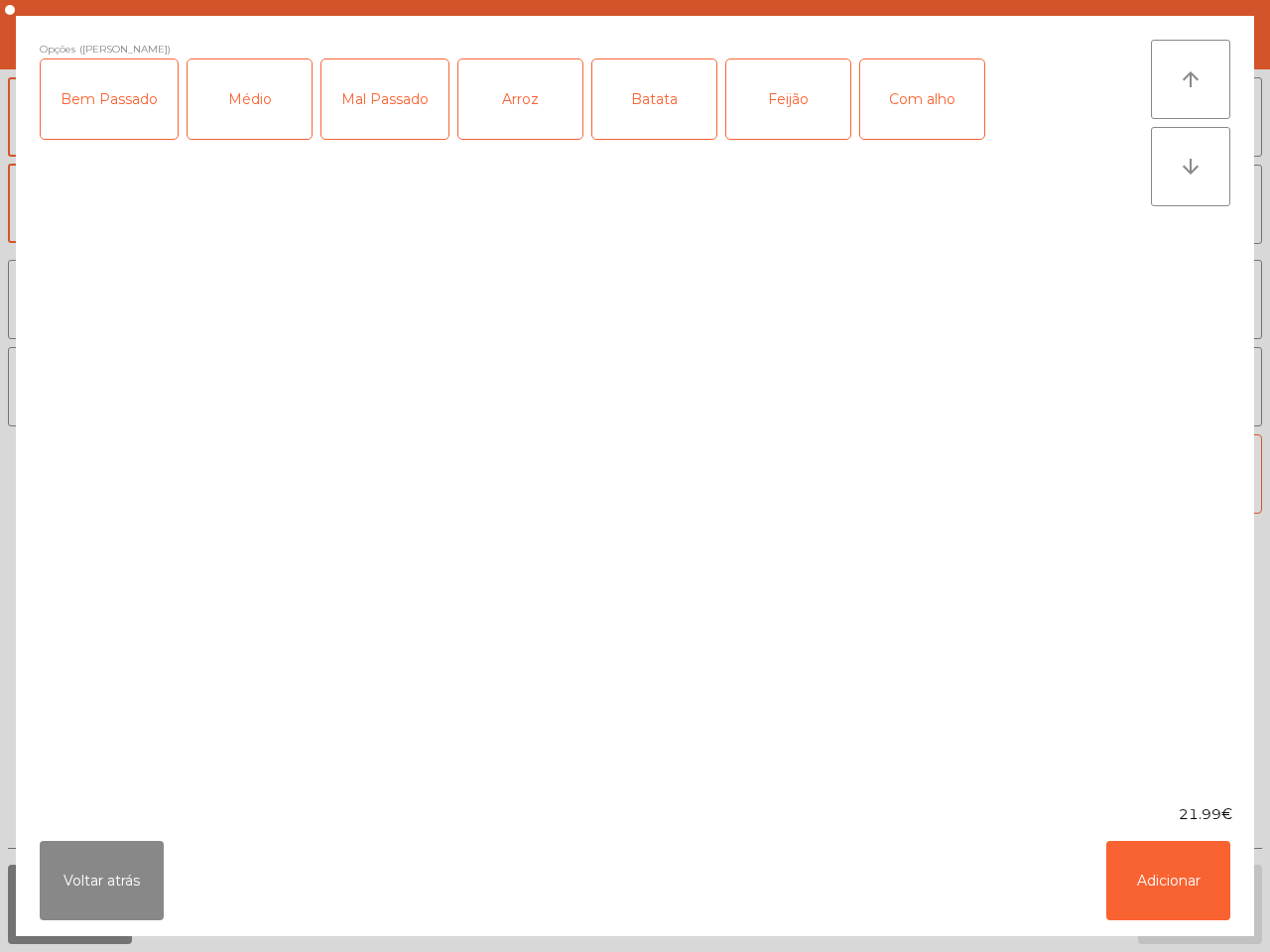 drag, startPoint x: 627, startPoint y: 110, endPoint x: 660, endPoint y: 112, distance: 33.06055 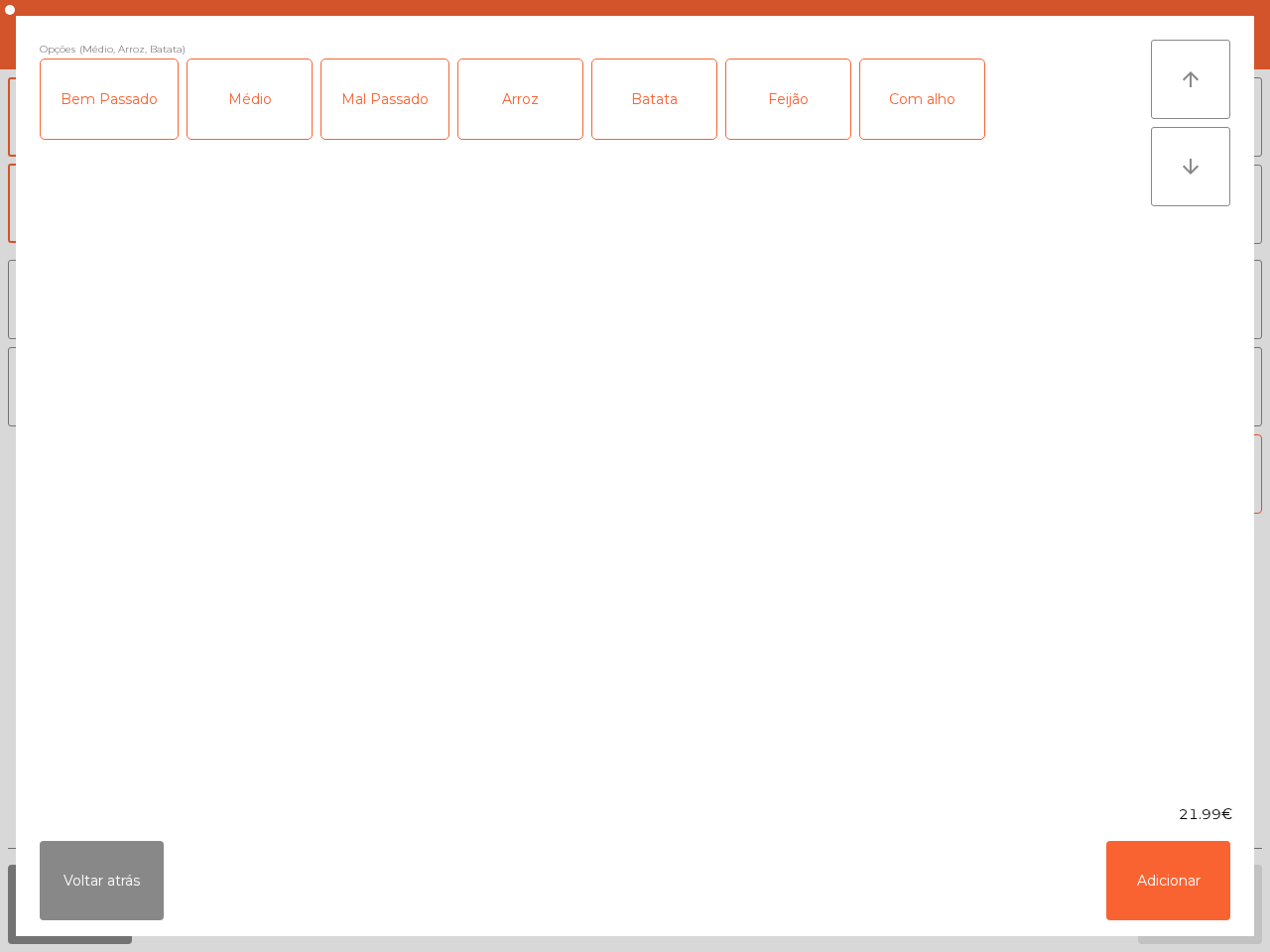 click on "Feijão" 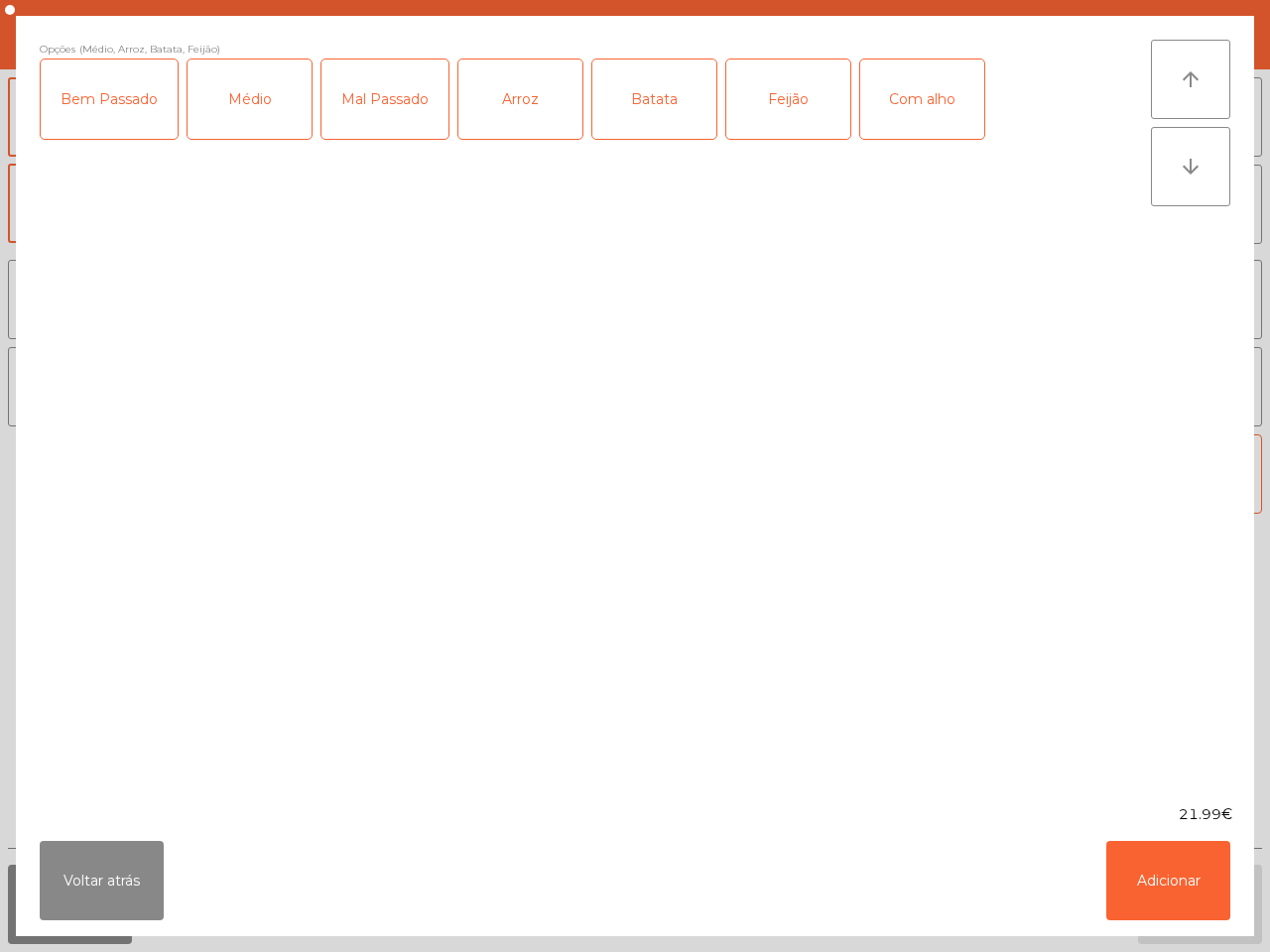 click on "Com alho" 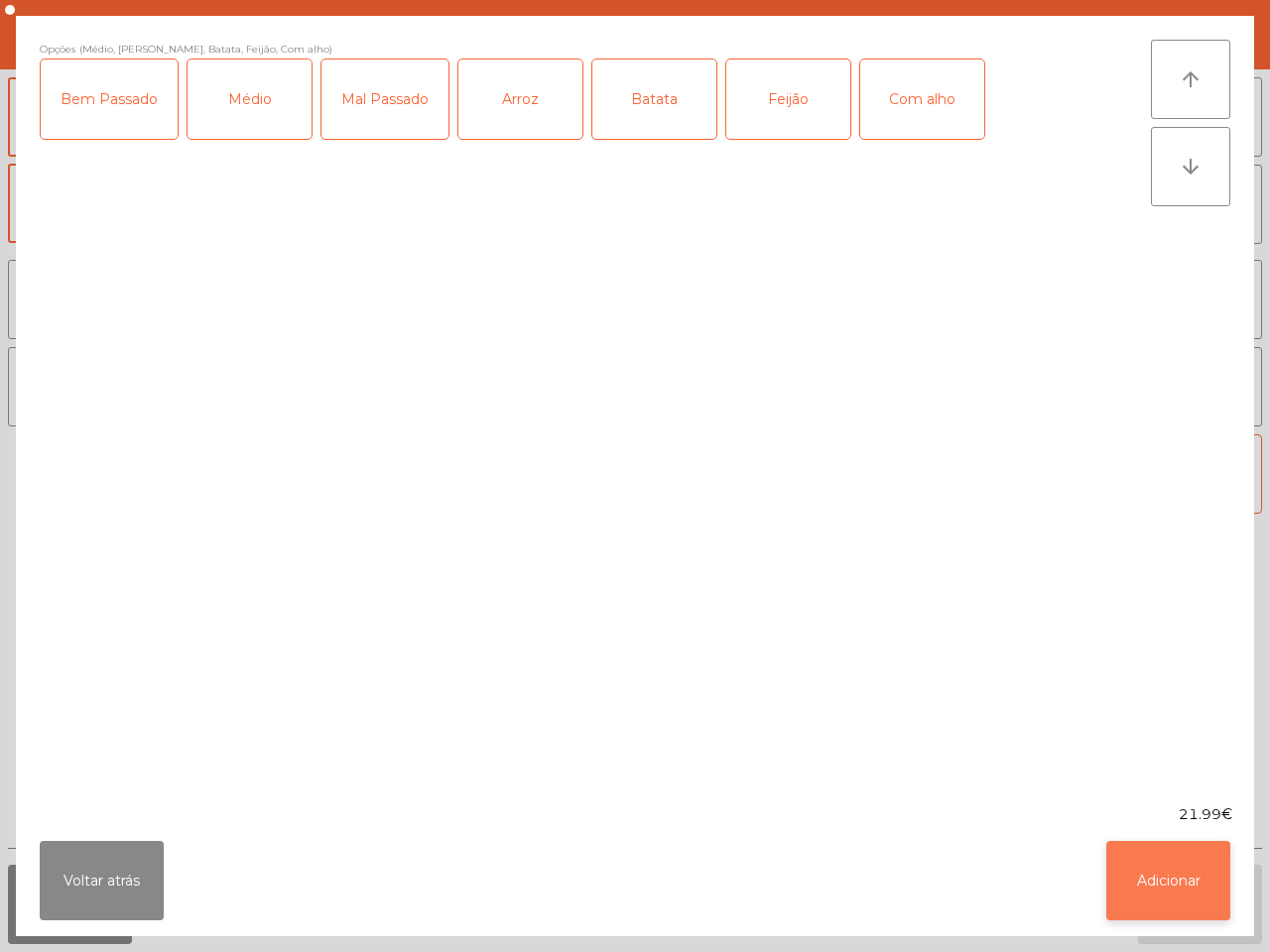 click on "Adicionar" 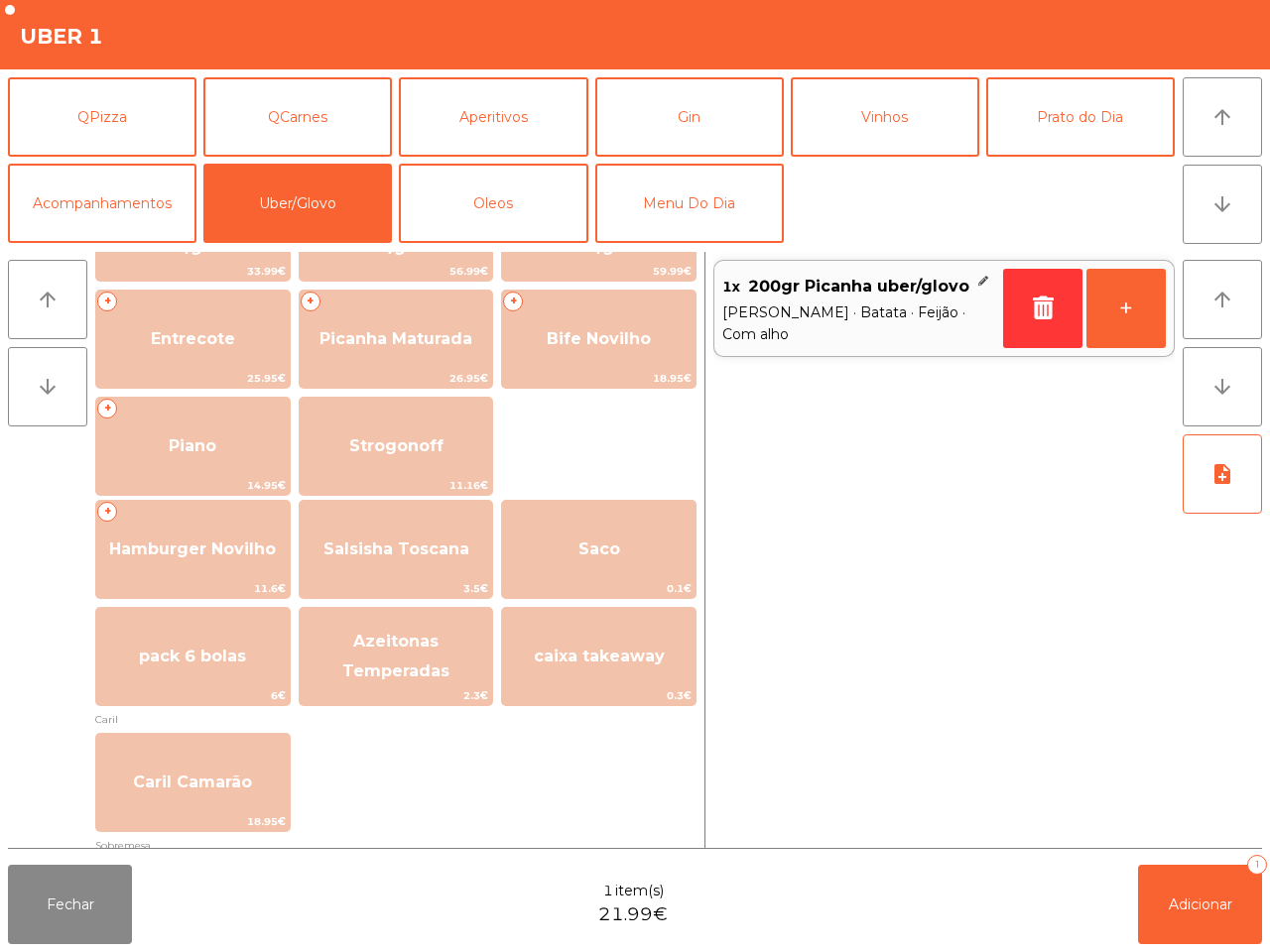 scroll, scrollTop: 248, scrollLeft: 0, axis: vertical 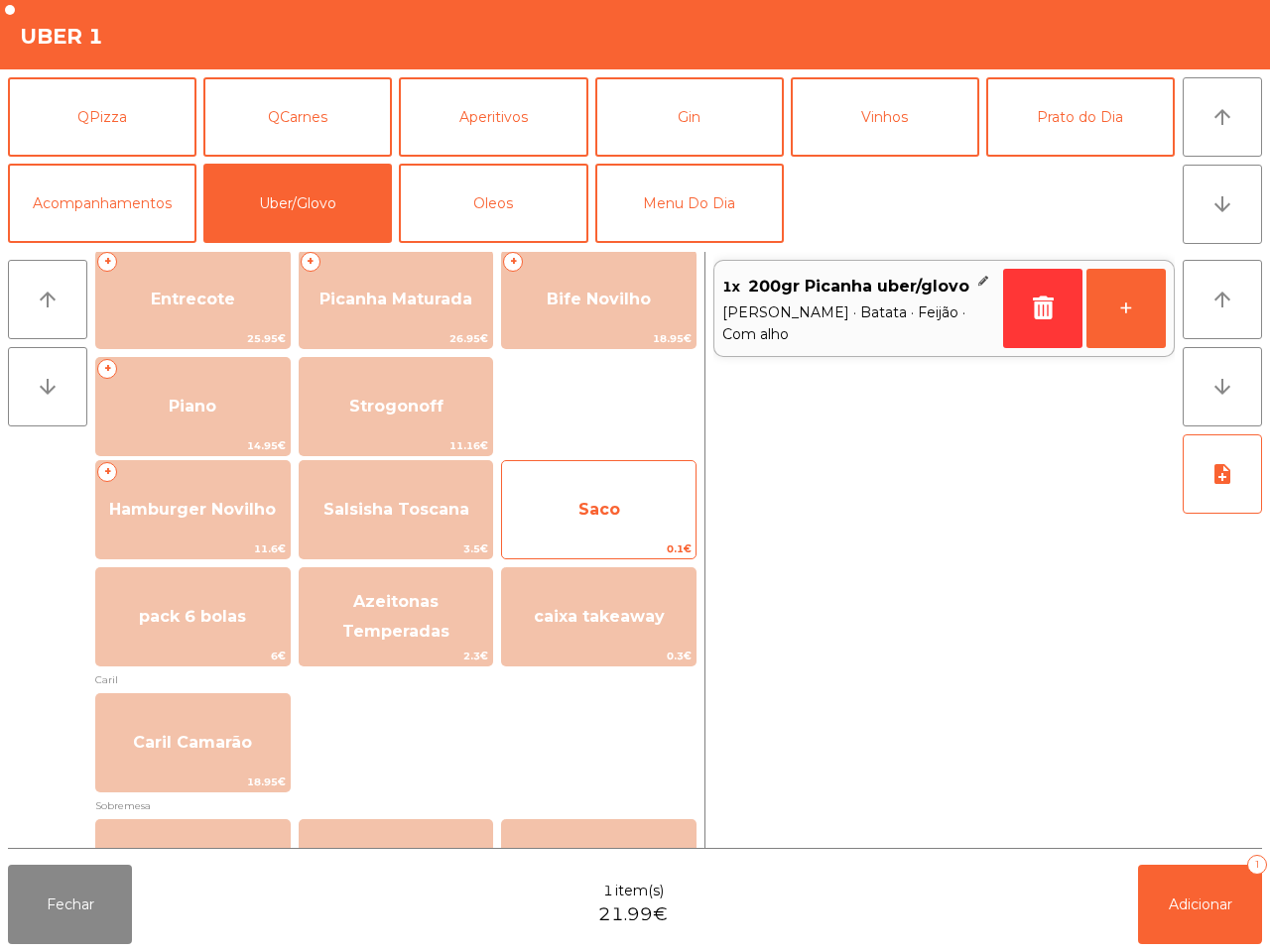 click on "Saco" 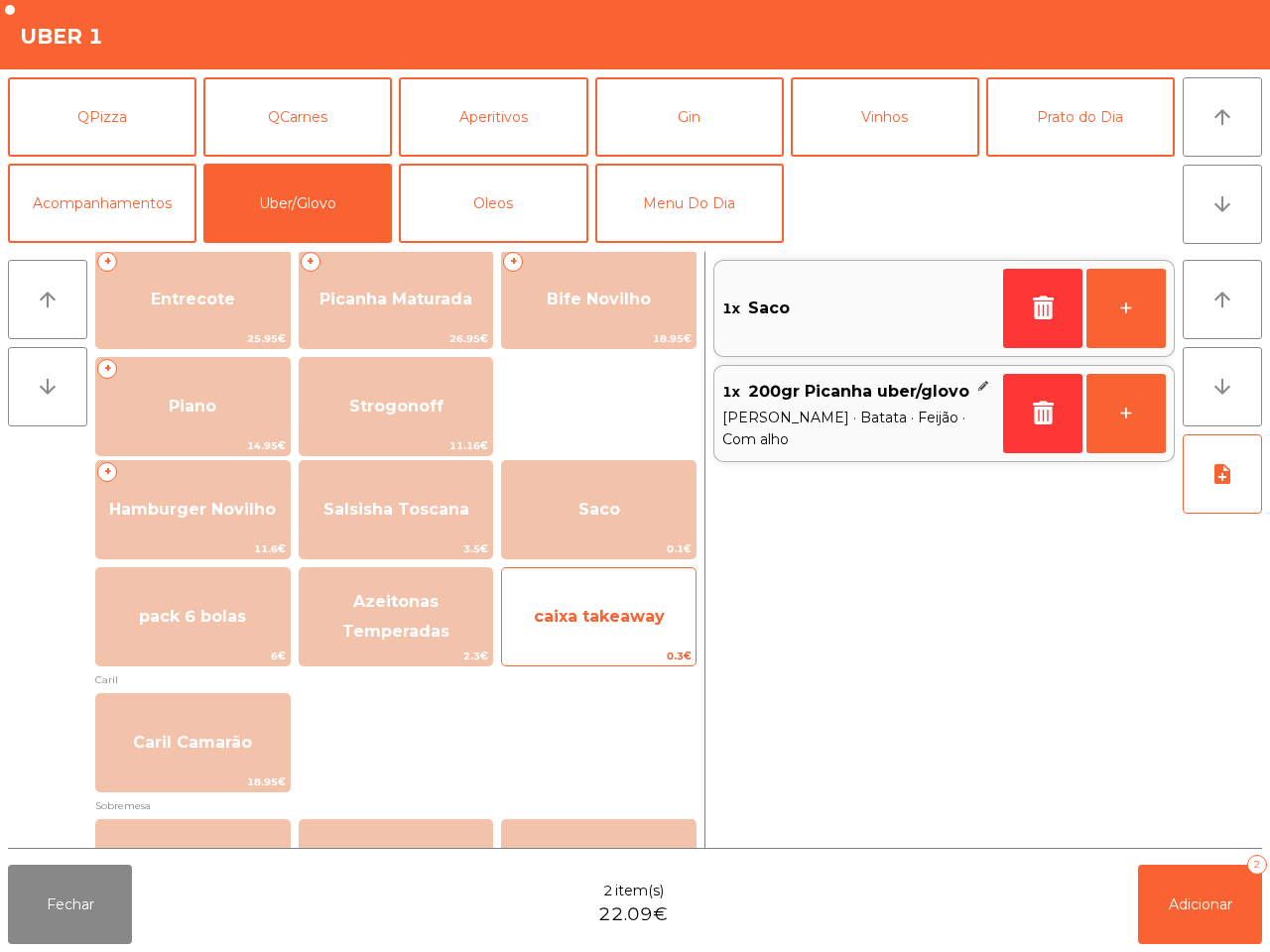 click on "caixa takeaway" 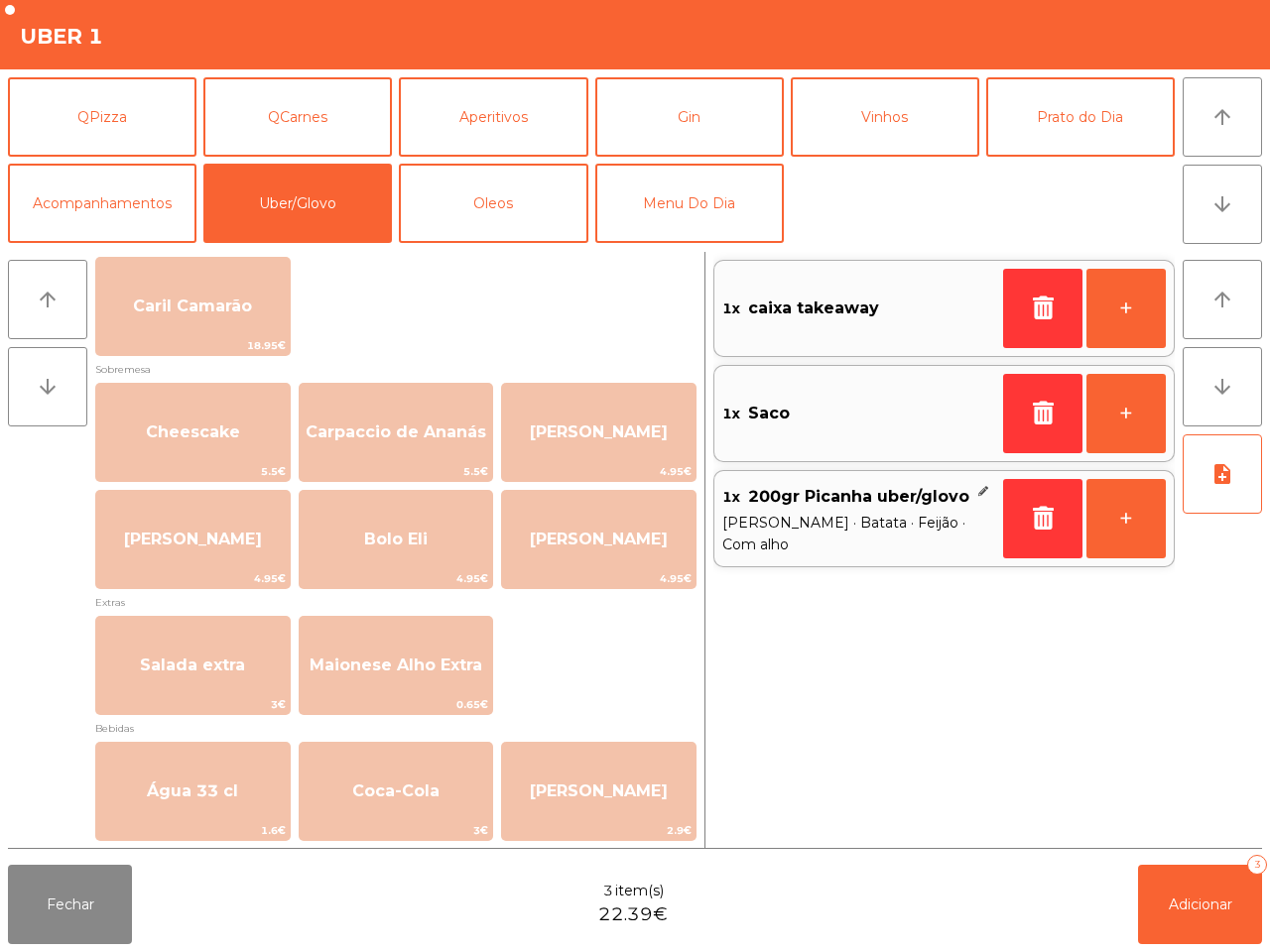 scroll, scrollTop: 744, scrollLeft: 0, axis: vertical 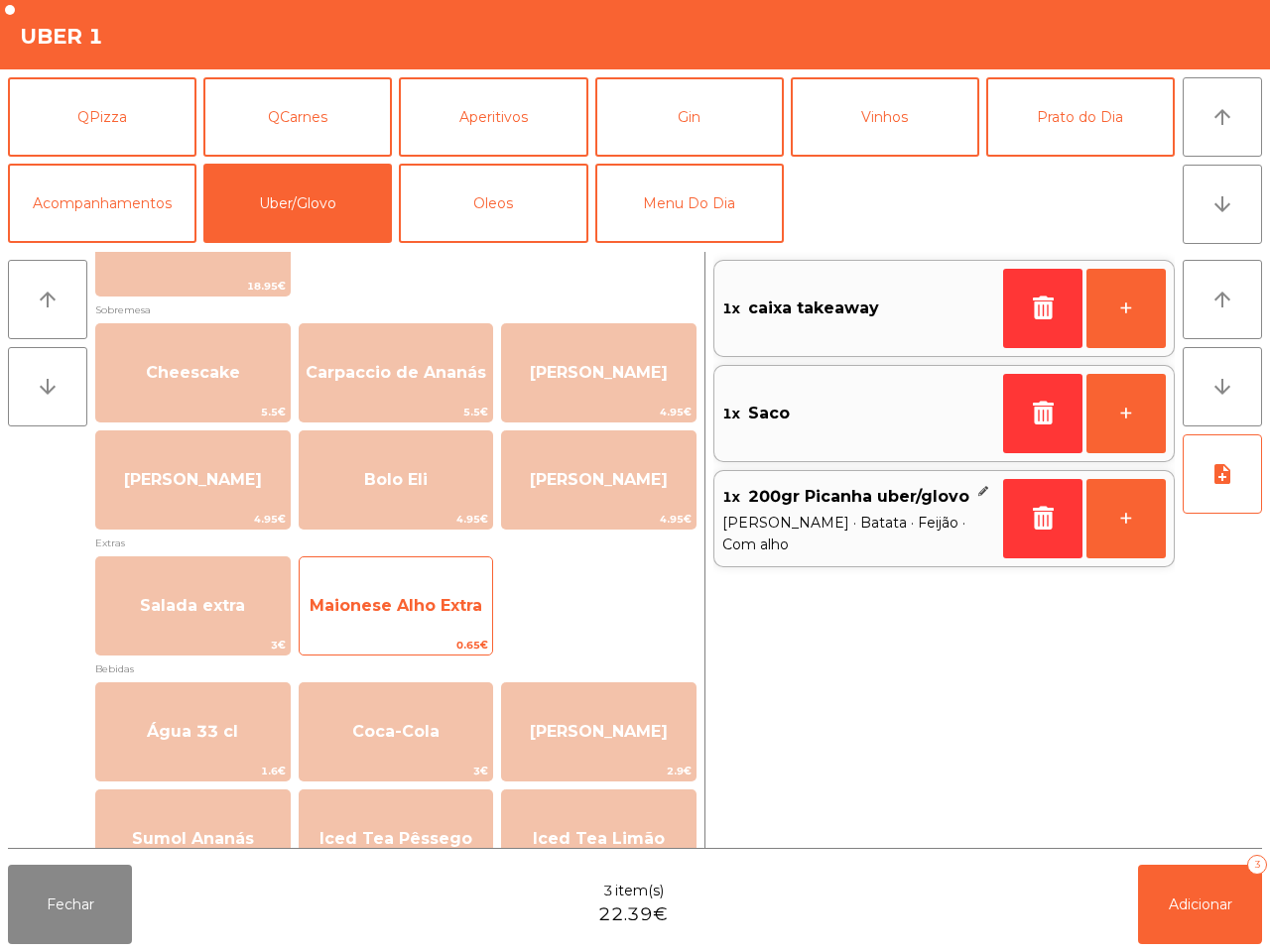 click on "Maionese Alho Extra" 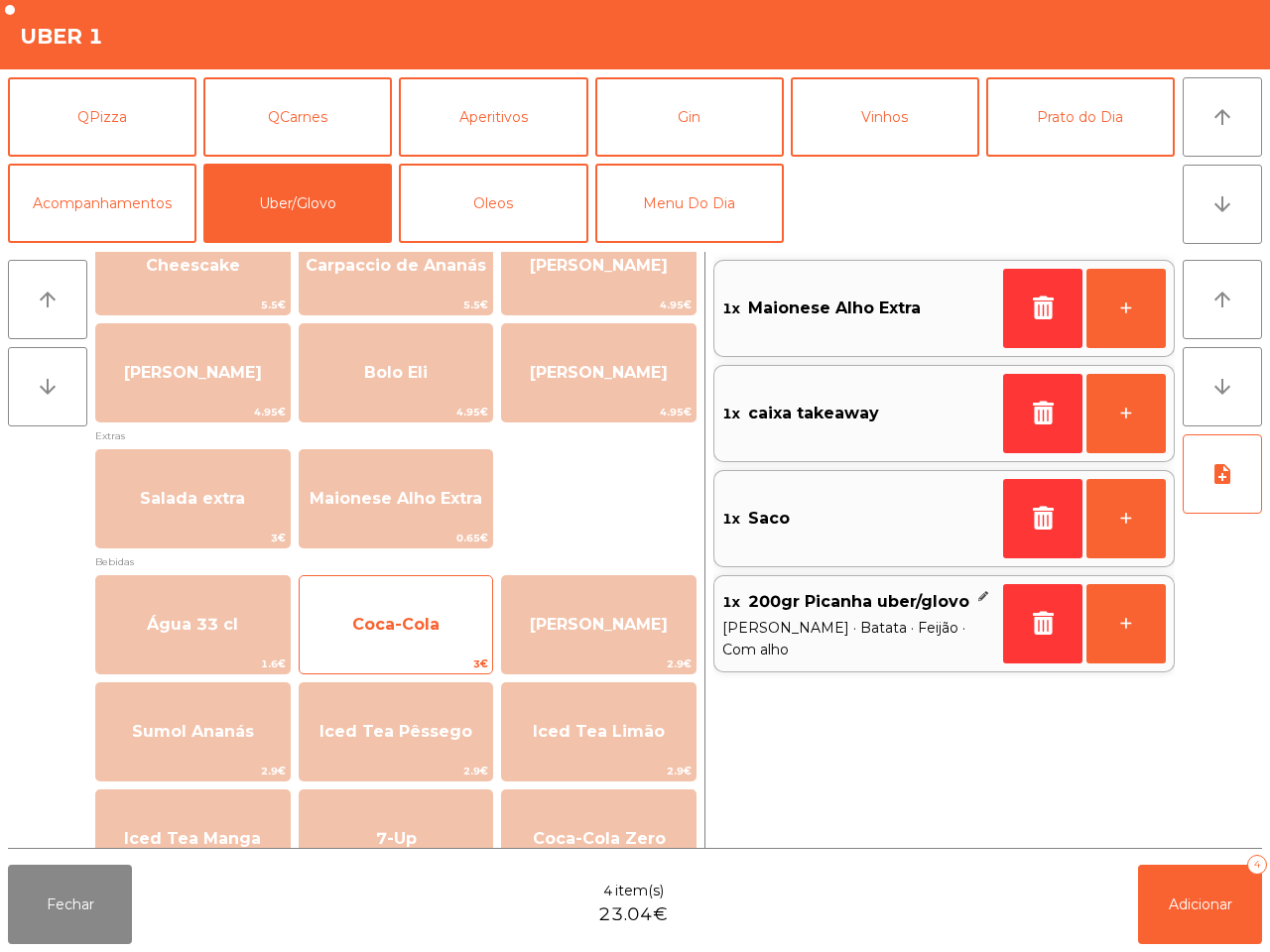 scroll, scrollTop: 1007, scrollLeft: 0, axis: vertical 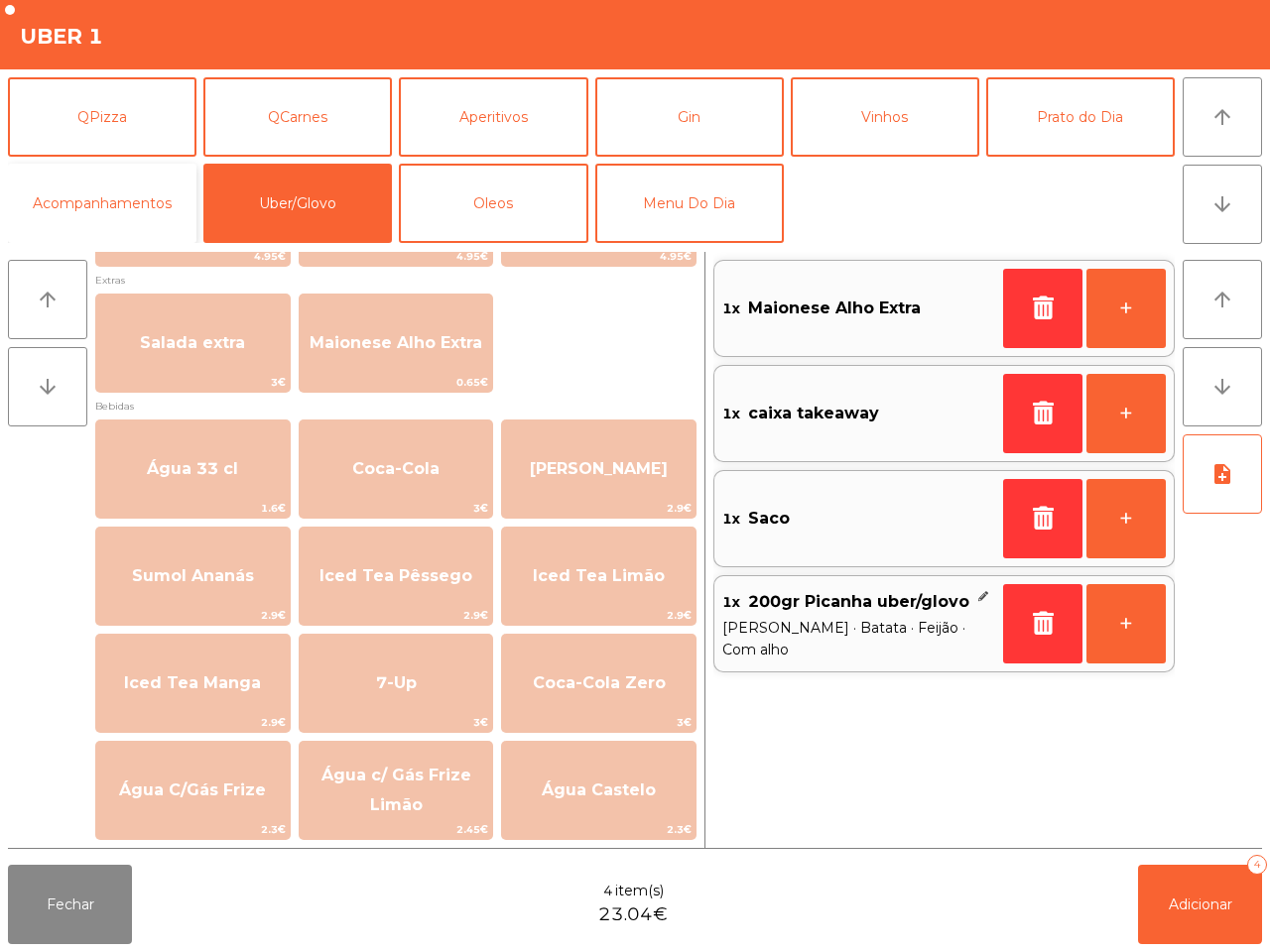 click on "Acompanhamentos" 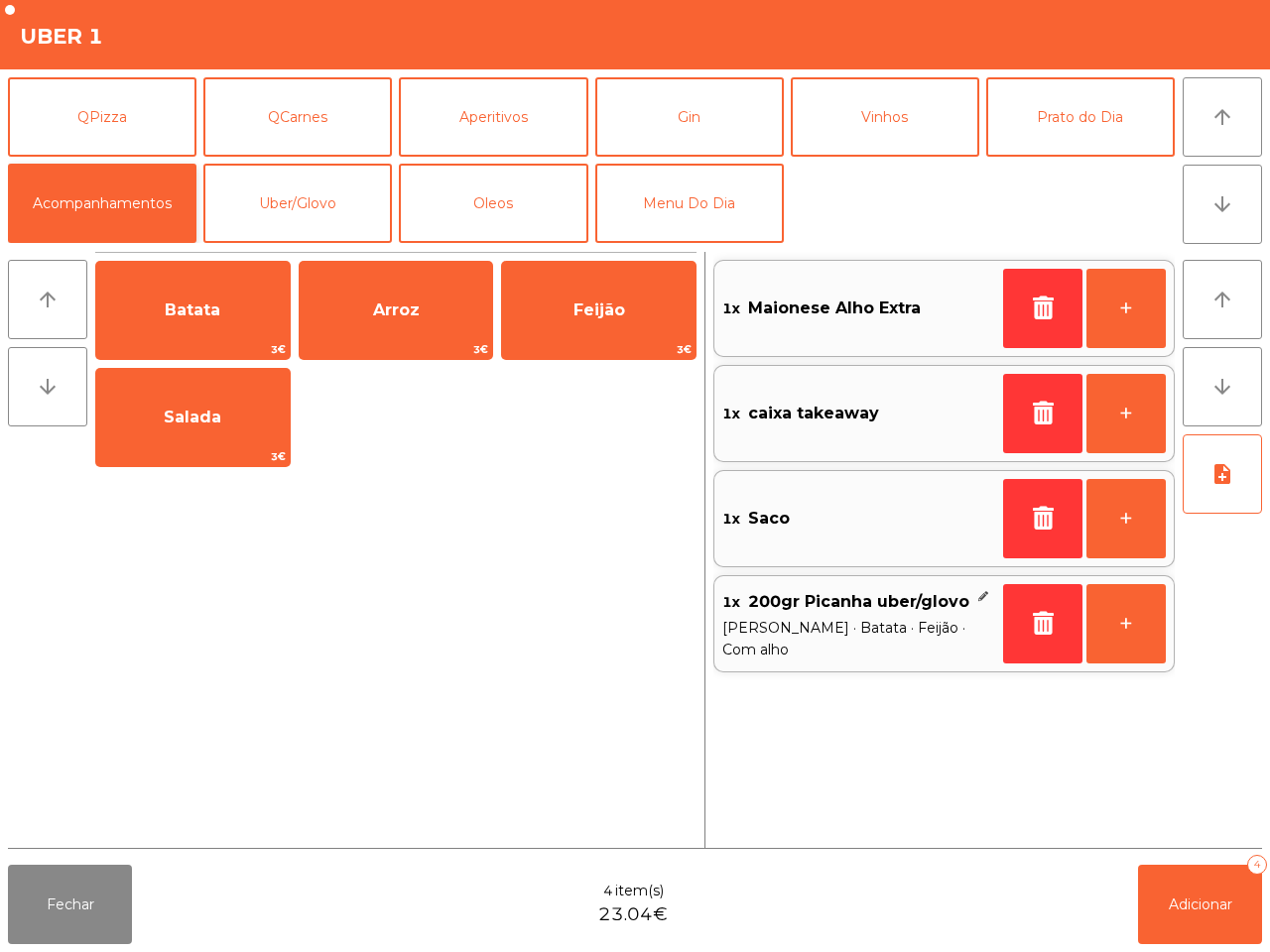 scroll, scrollTop: 0, scrollLeft: 0, axis: both 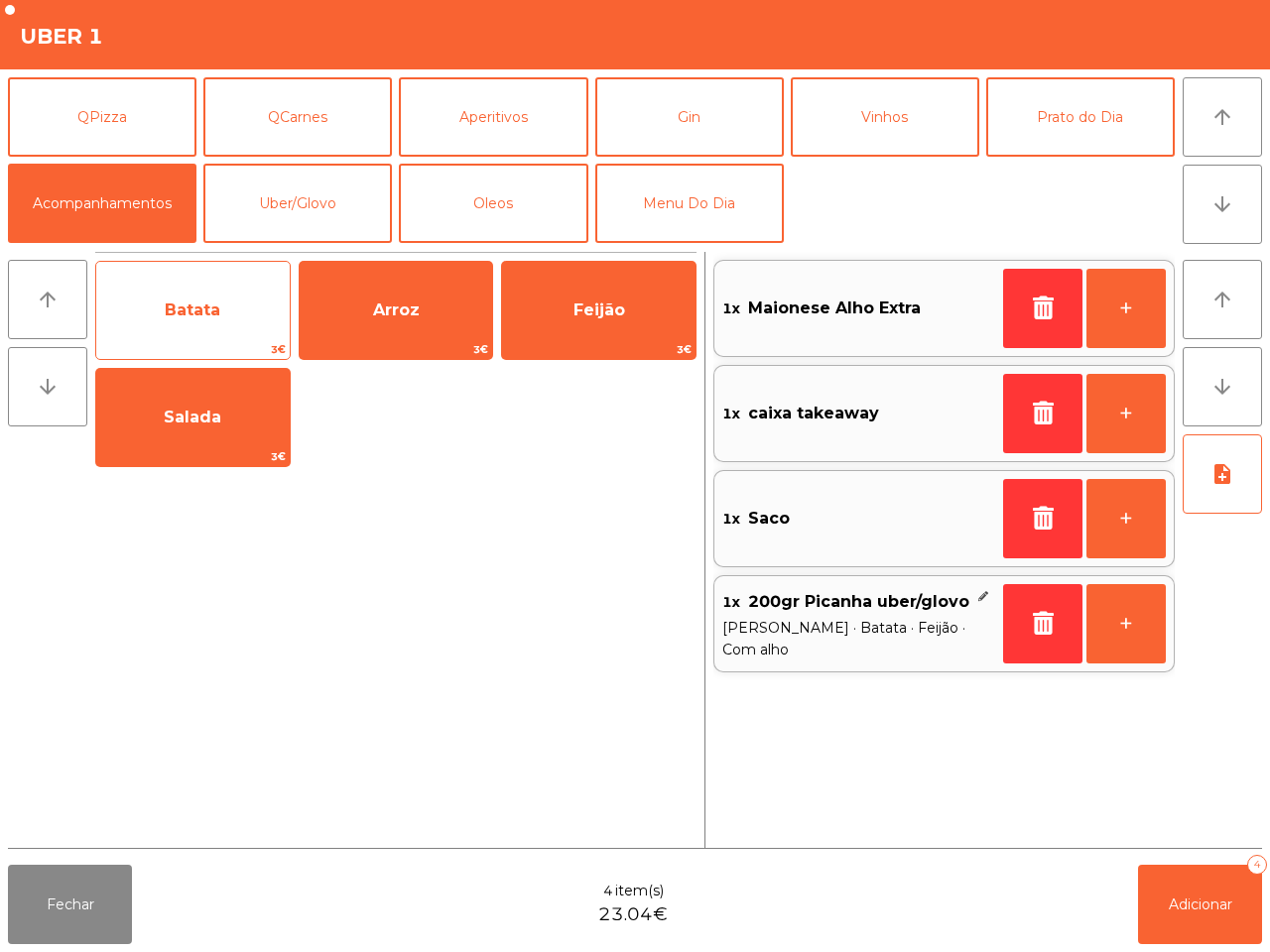 click on "Batata" 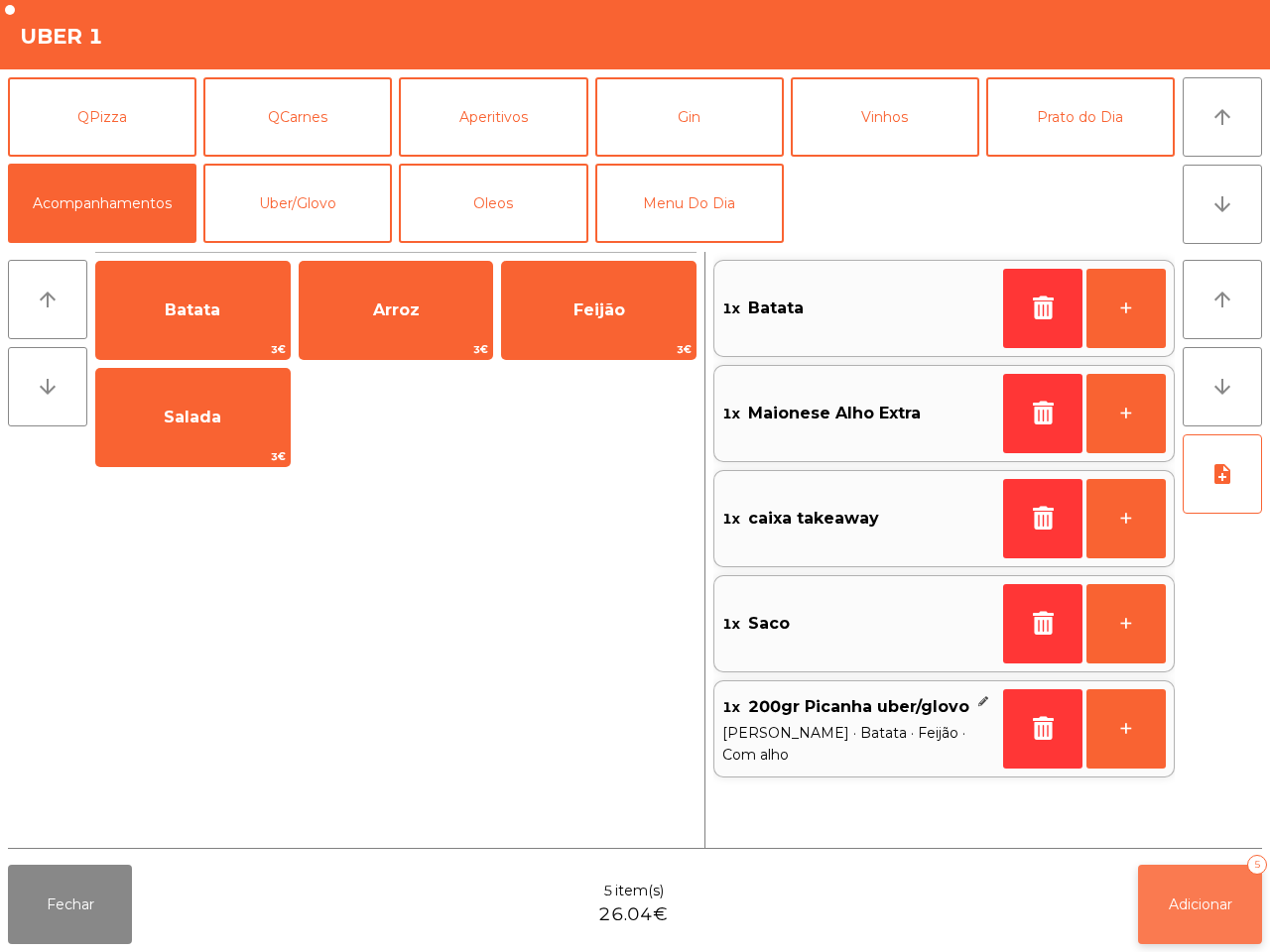 click on "Adicionar" 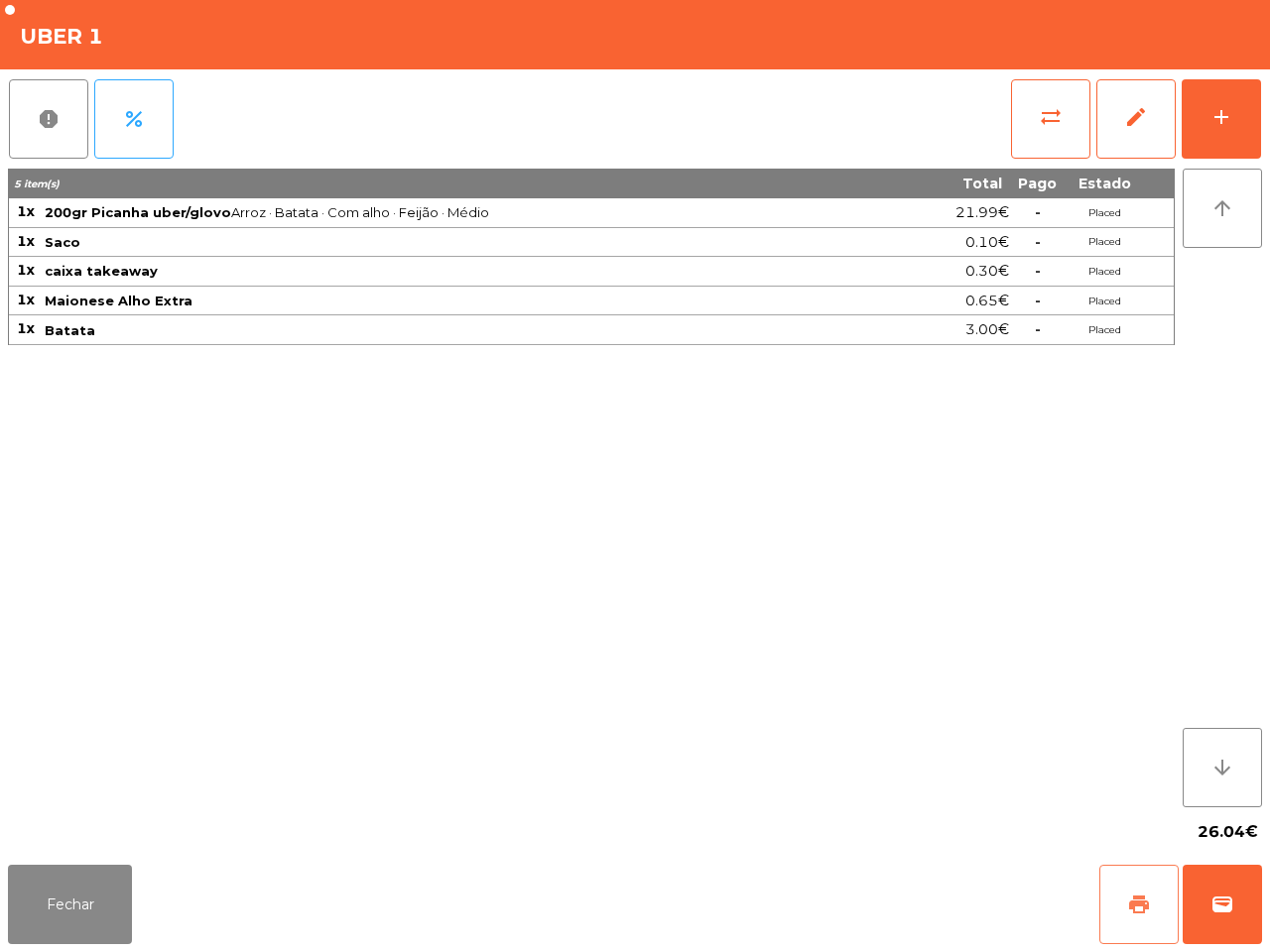 click on "print" 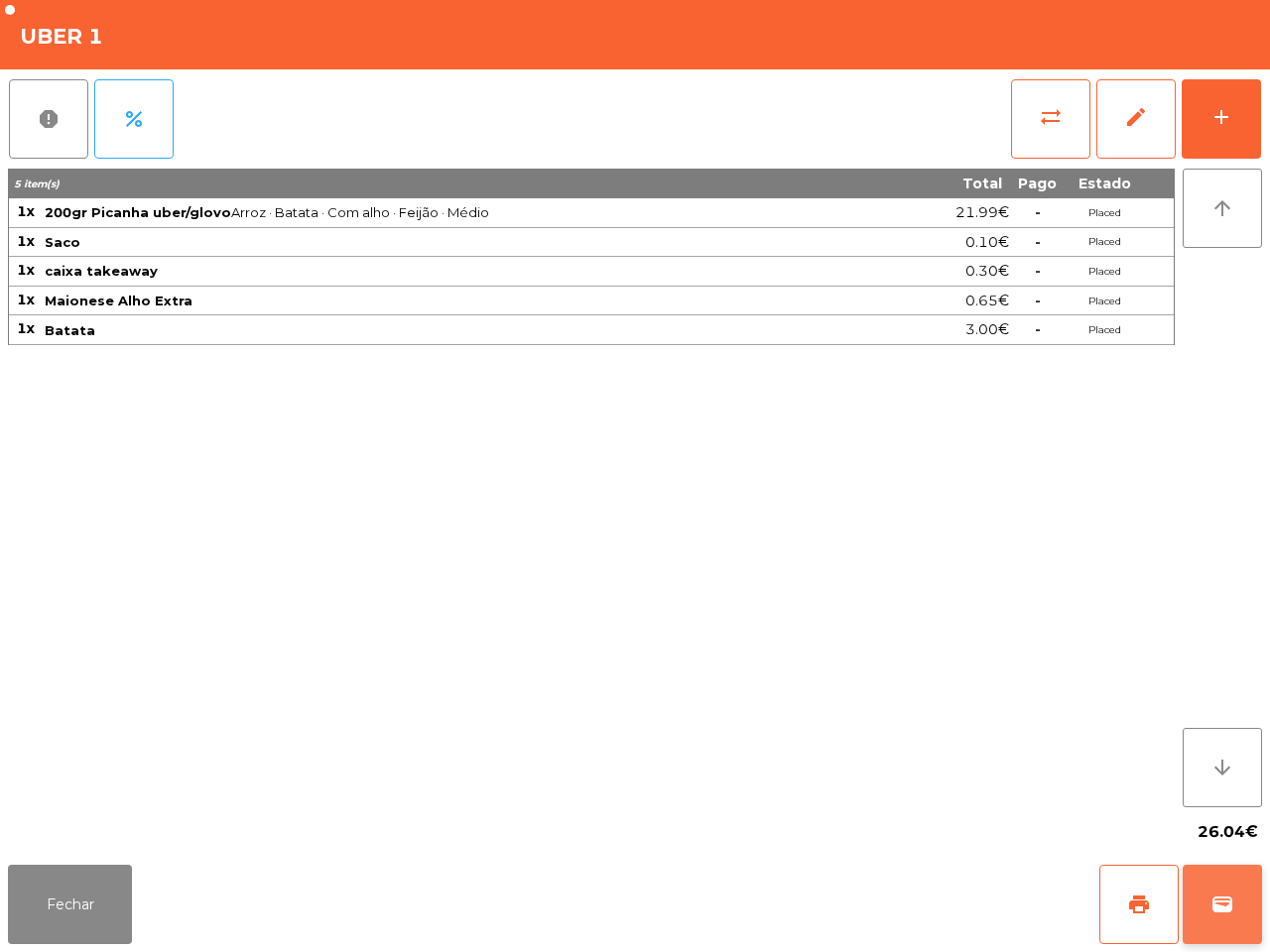 click on "wallet" 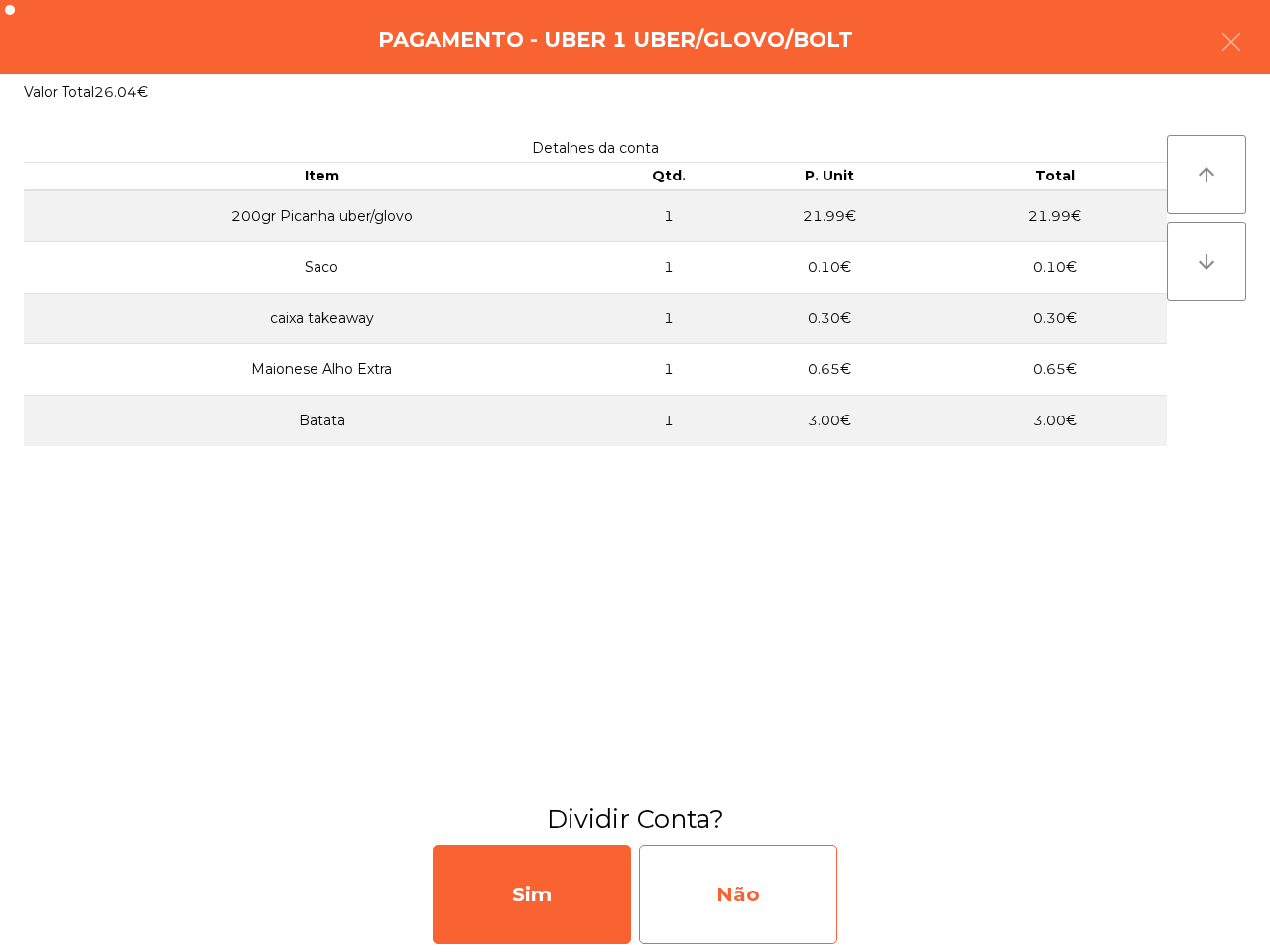 click on "Não" 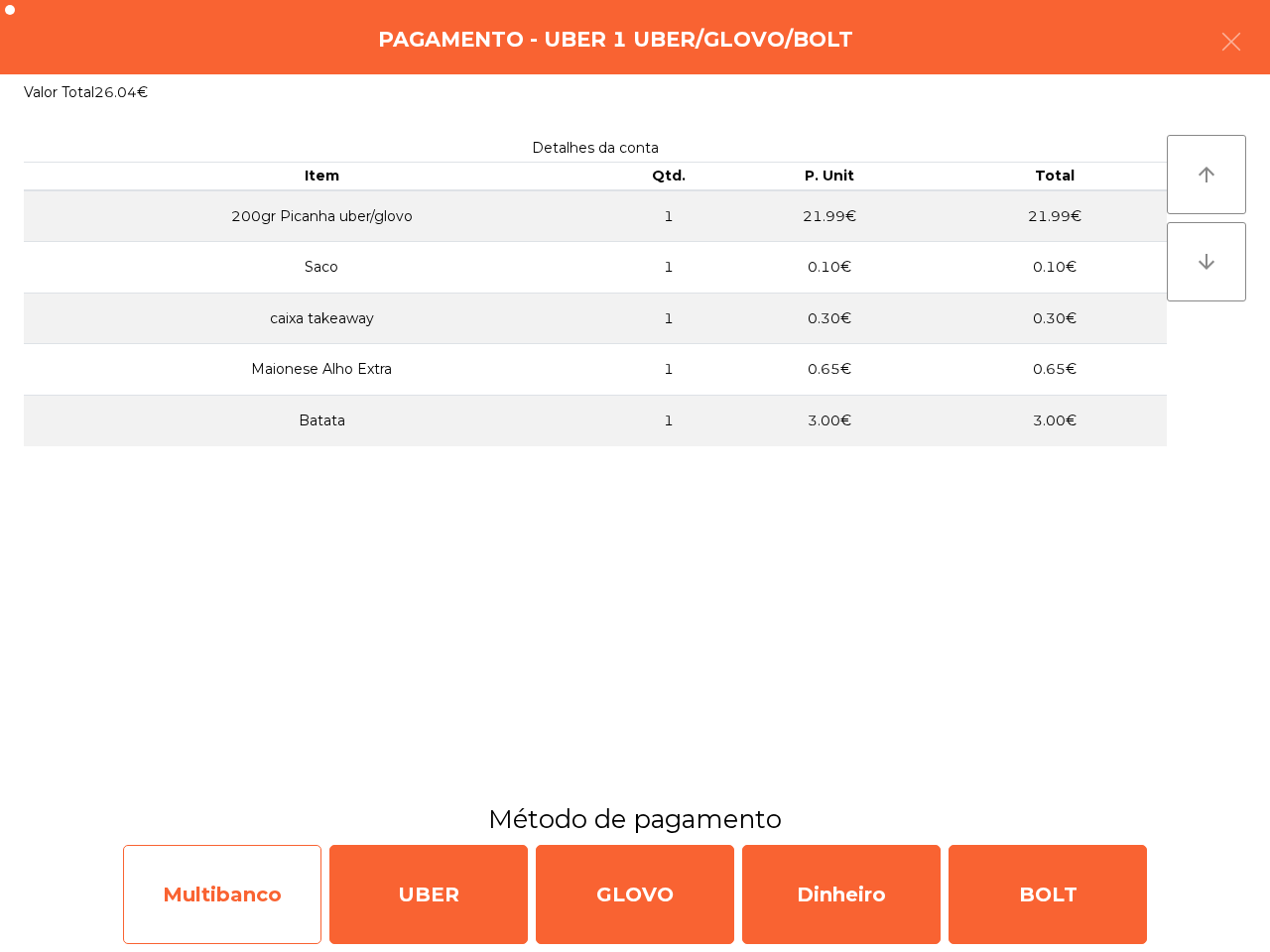 click on "Multibanco" 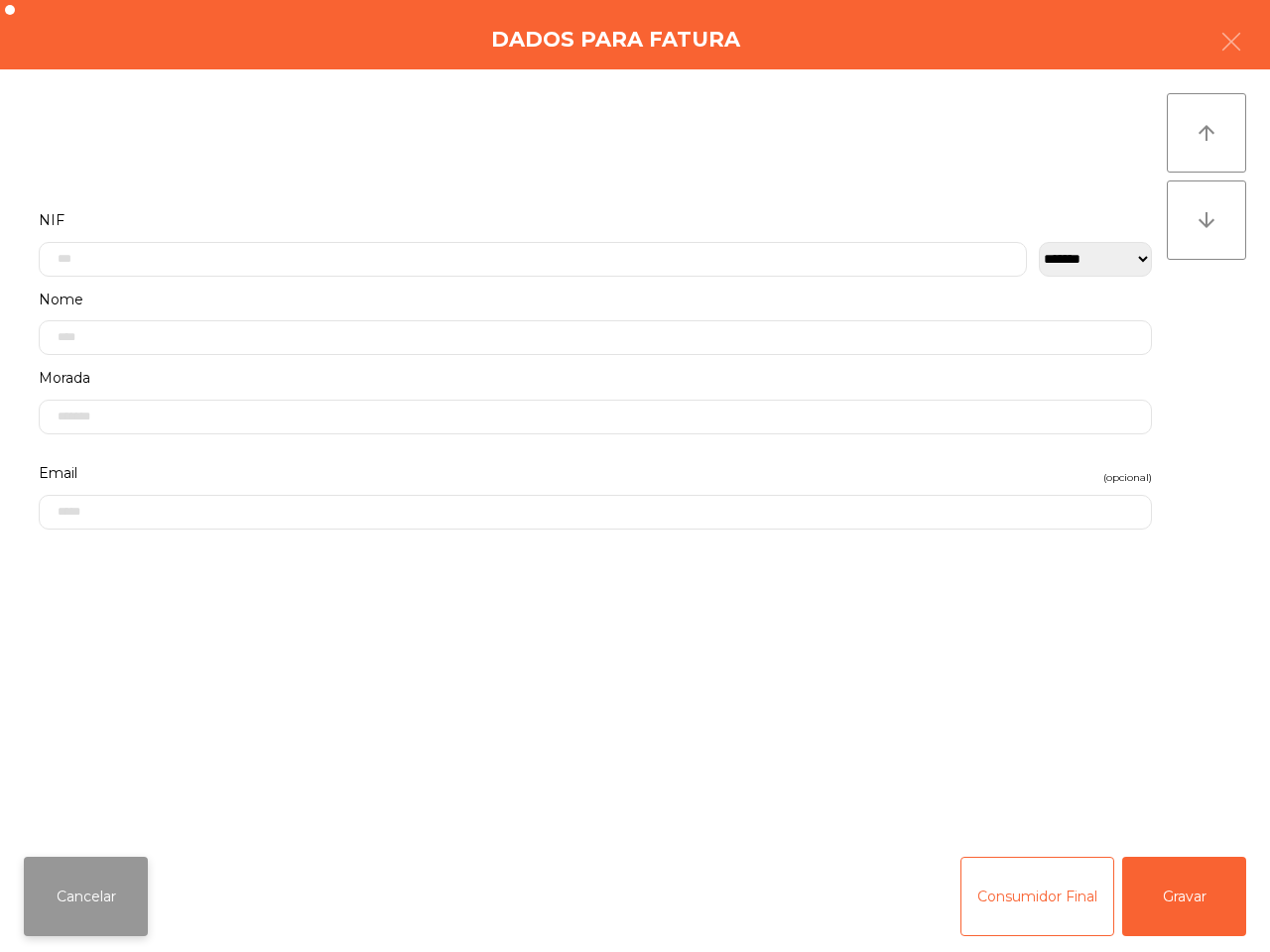 click on "Cancelar" 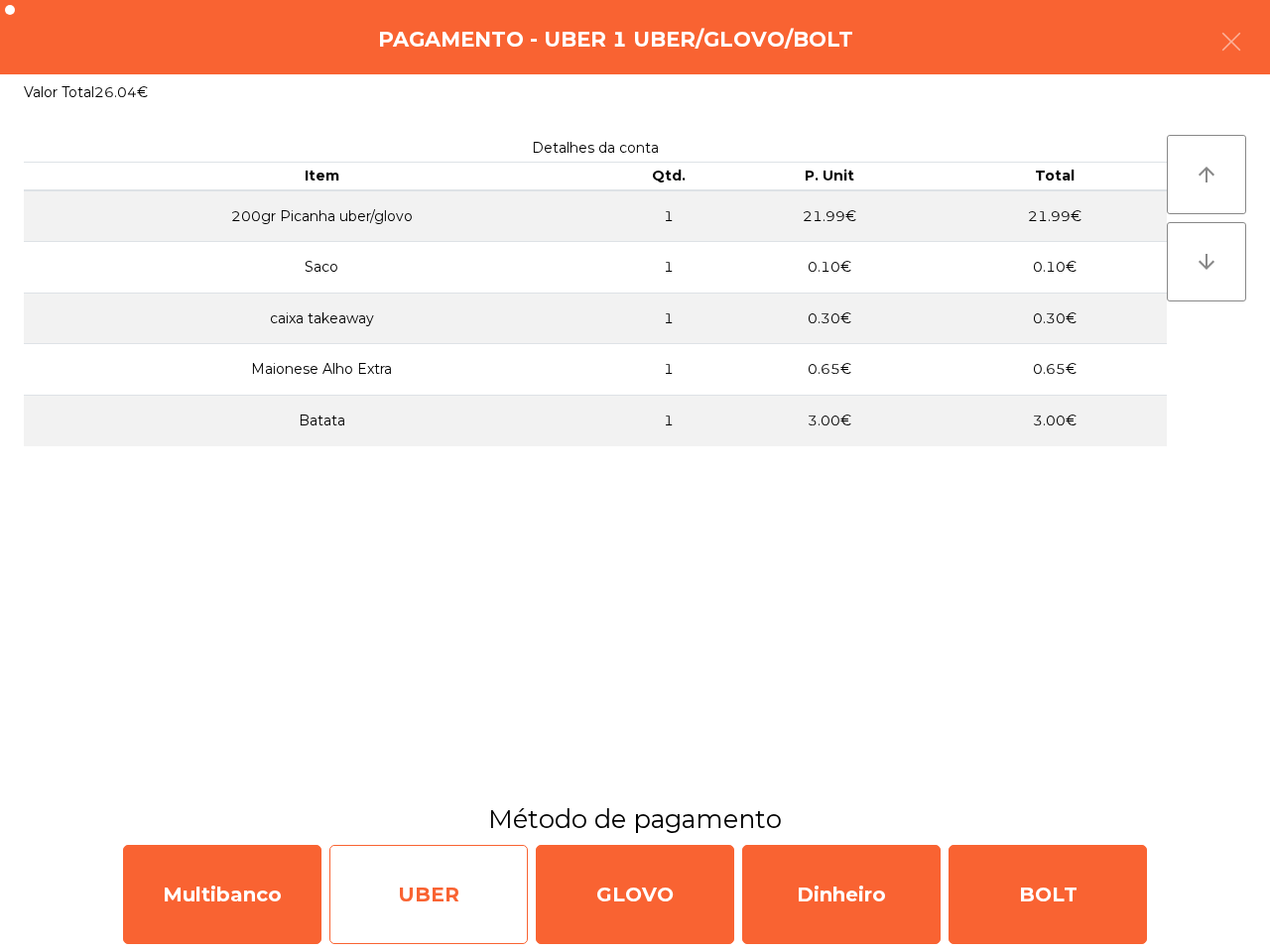 click on "UBER" 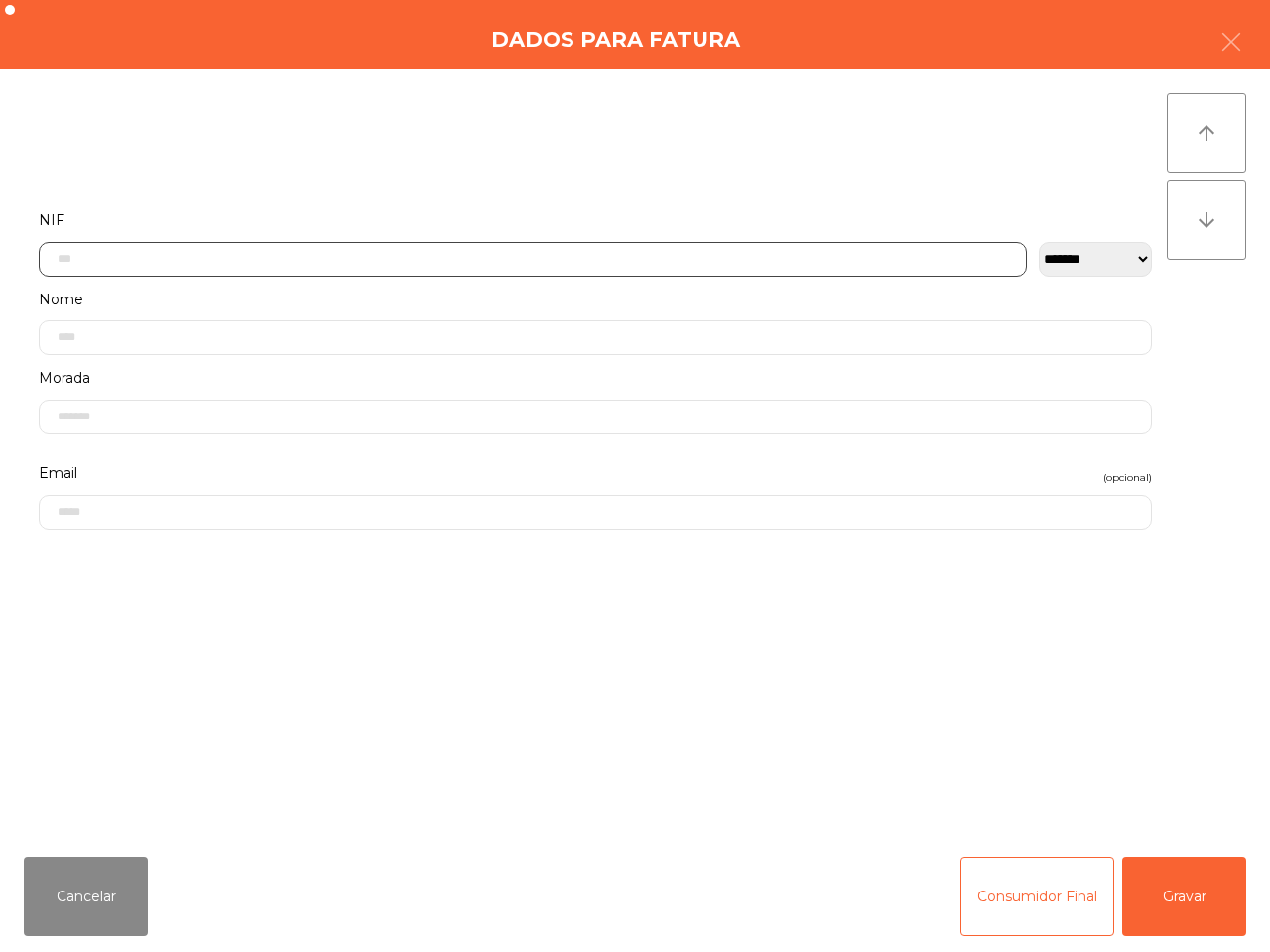 drag, startPoint x: 167, startPoint y: 245, endPoint x: 220, endPoint y: 280, distance: 63.5138 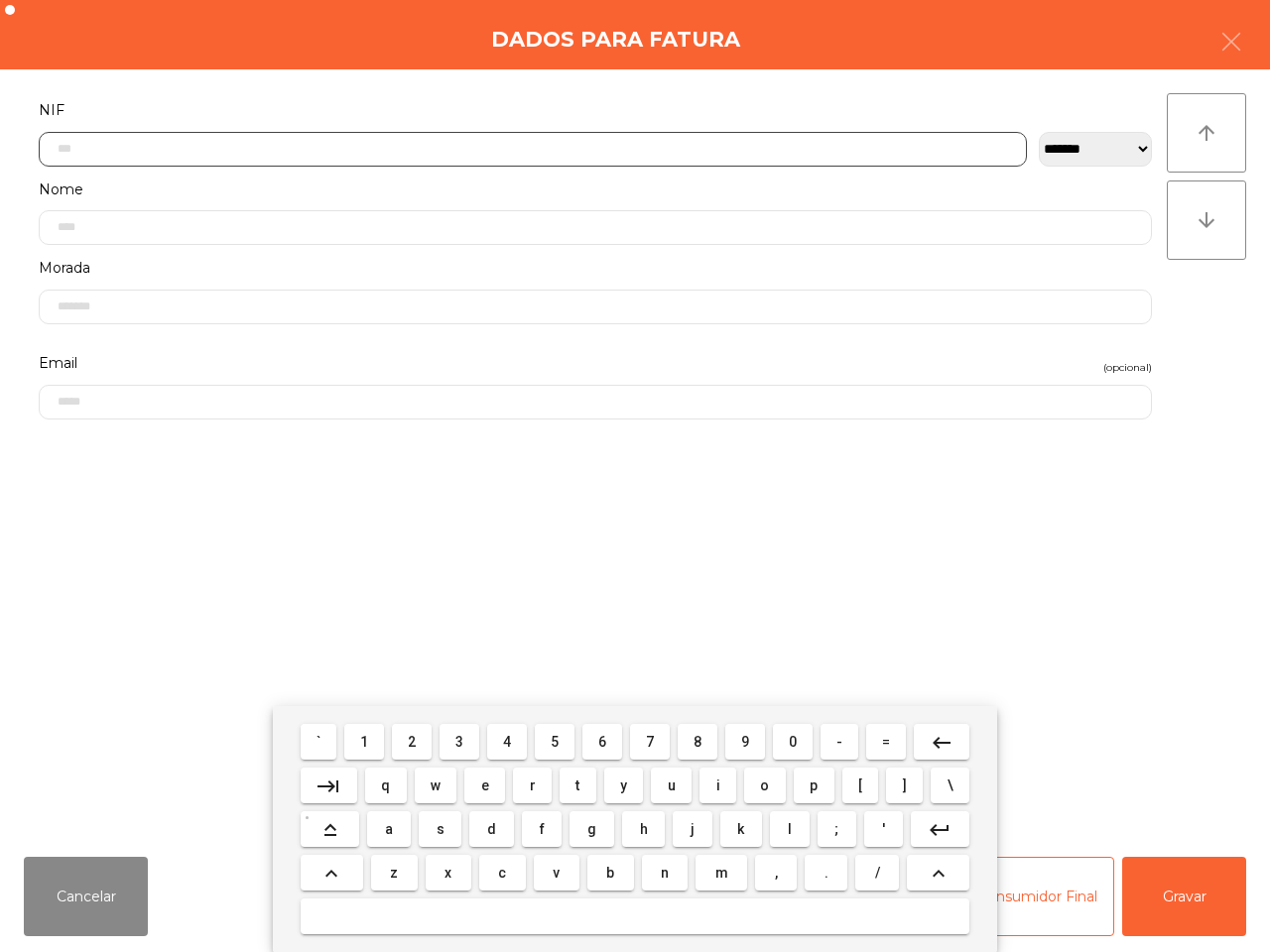 scroll, scrollTop: 111, scrollLeft: 0, axis: vertical 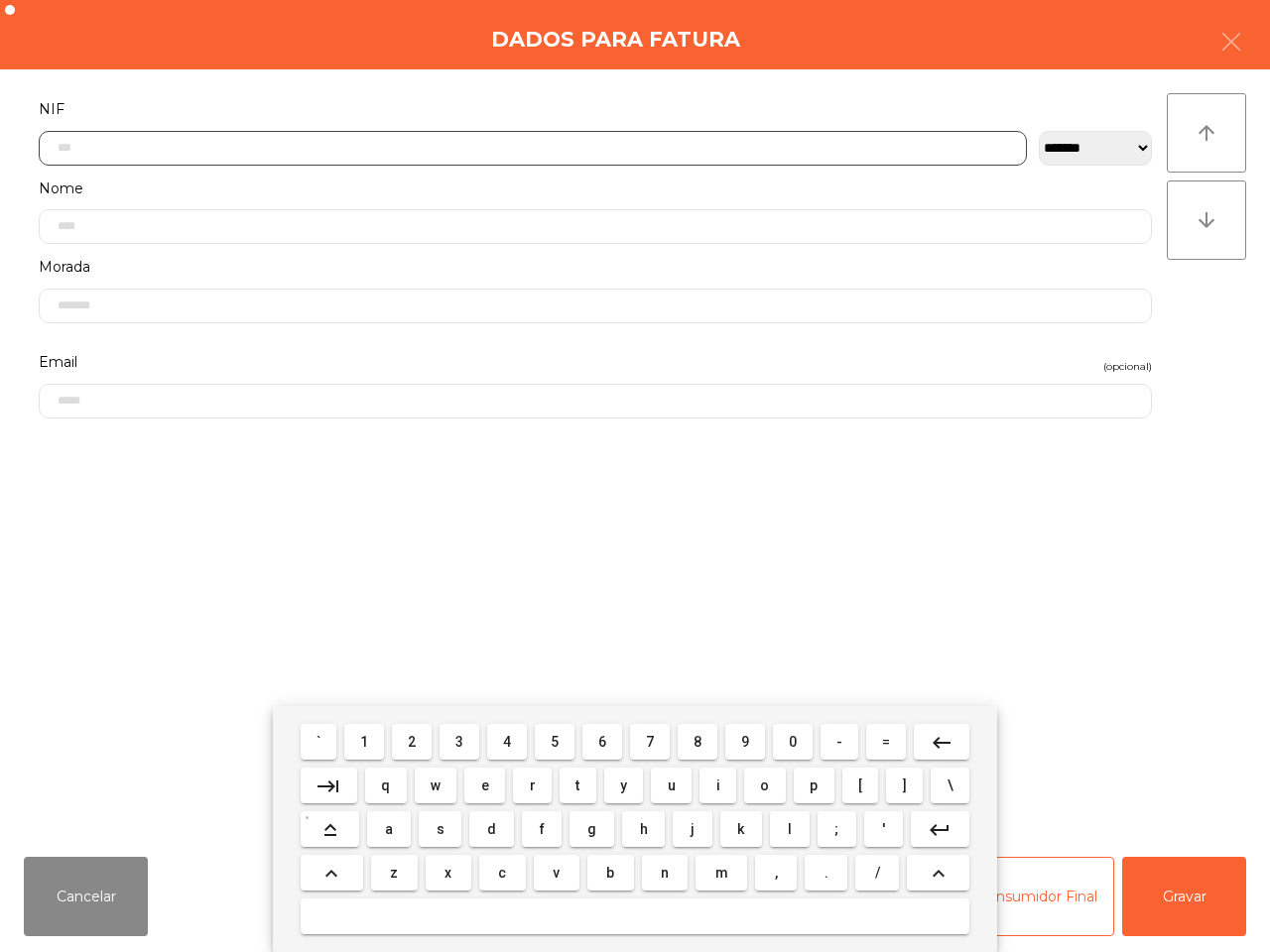 click on "5" at bounding box center (555, 742) 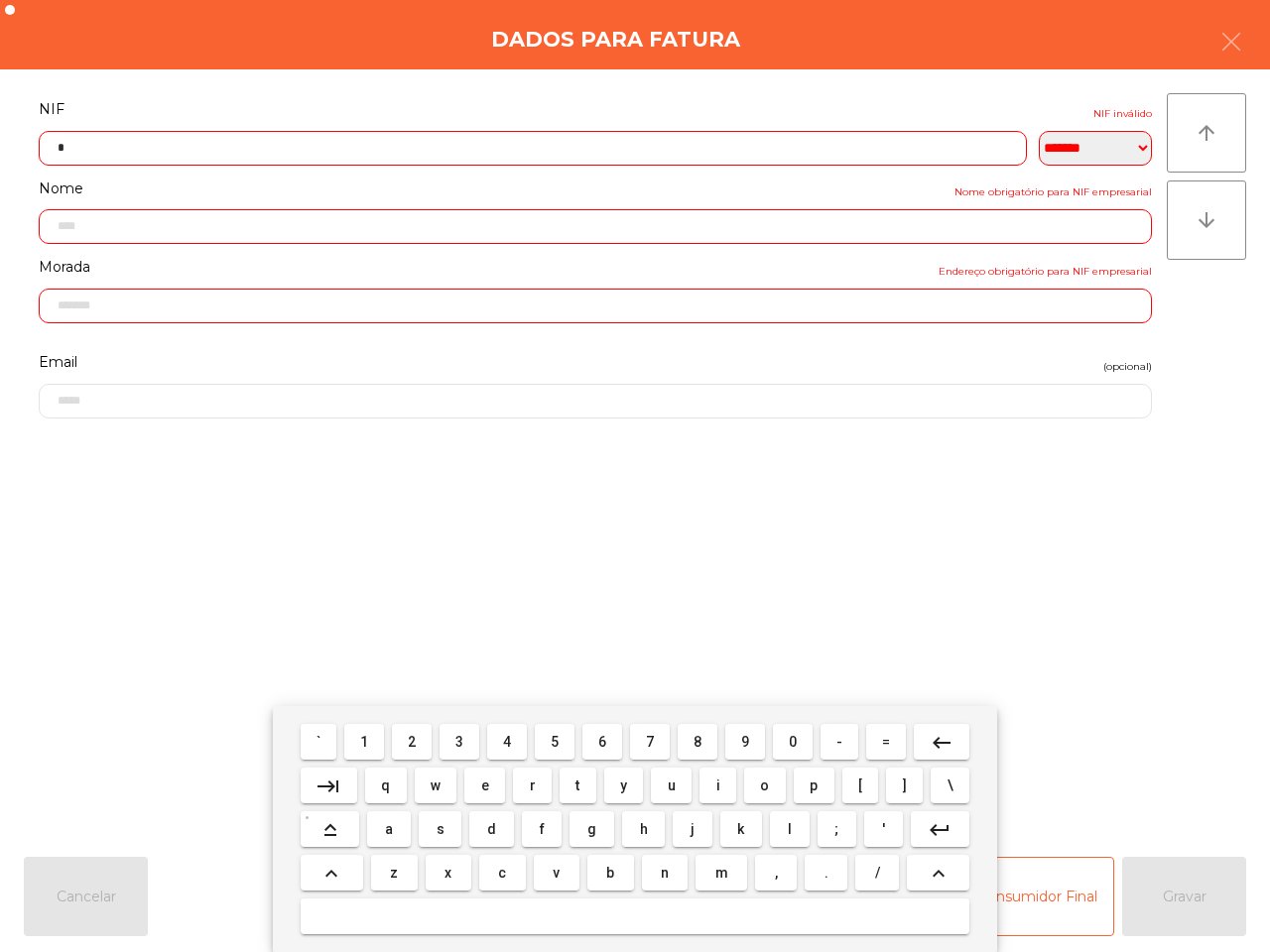 drag, startPoint x: 355, startPoint y: 746, endPoint x: 382, endPoint y: 741, distance: 27.45906 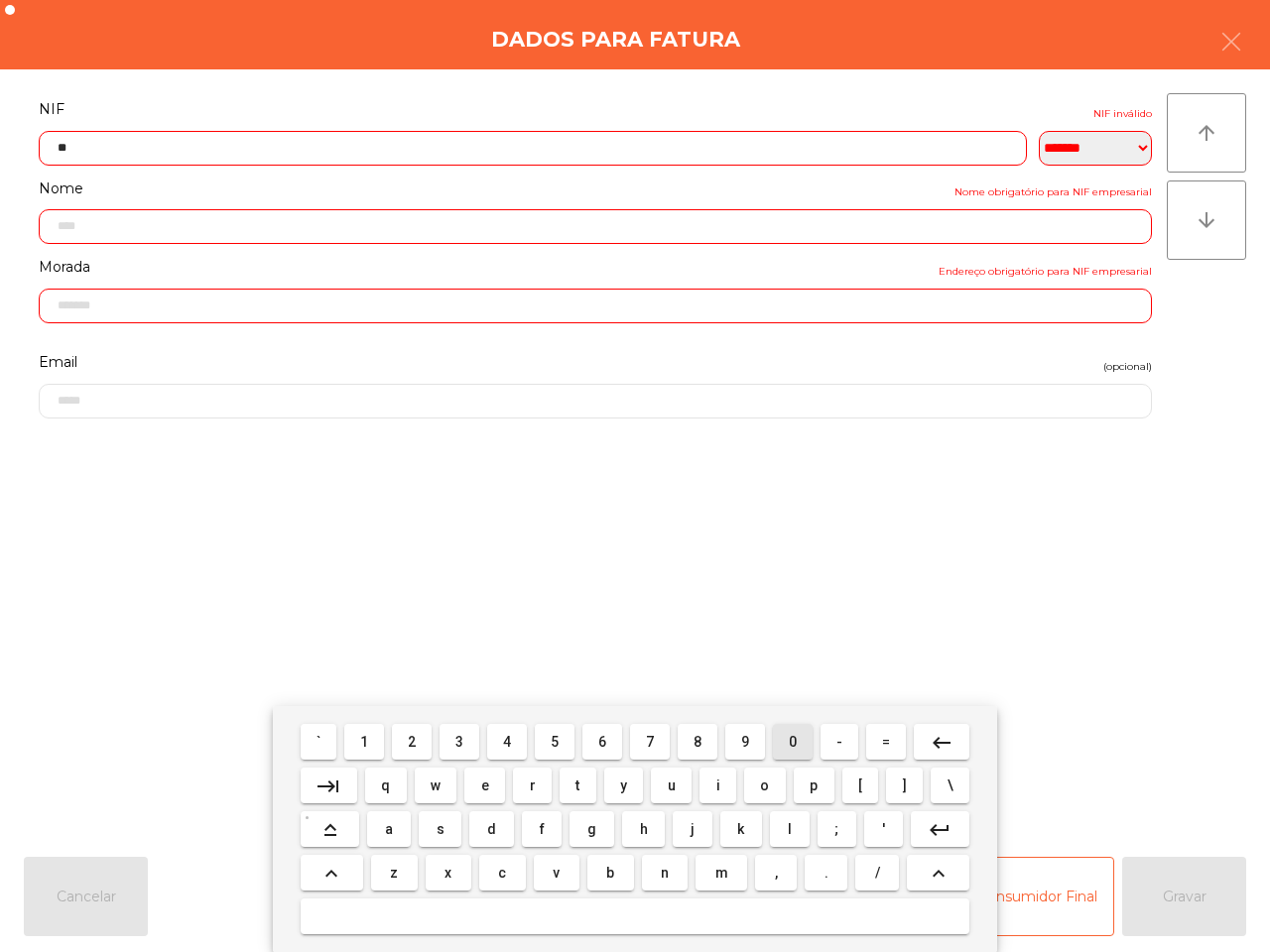 click on "0" at bounding box center (793, 742) 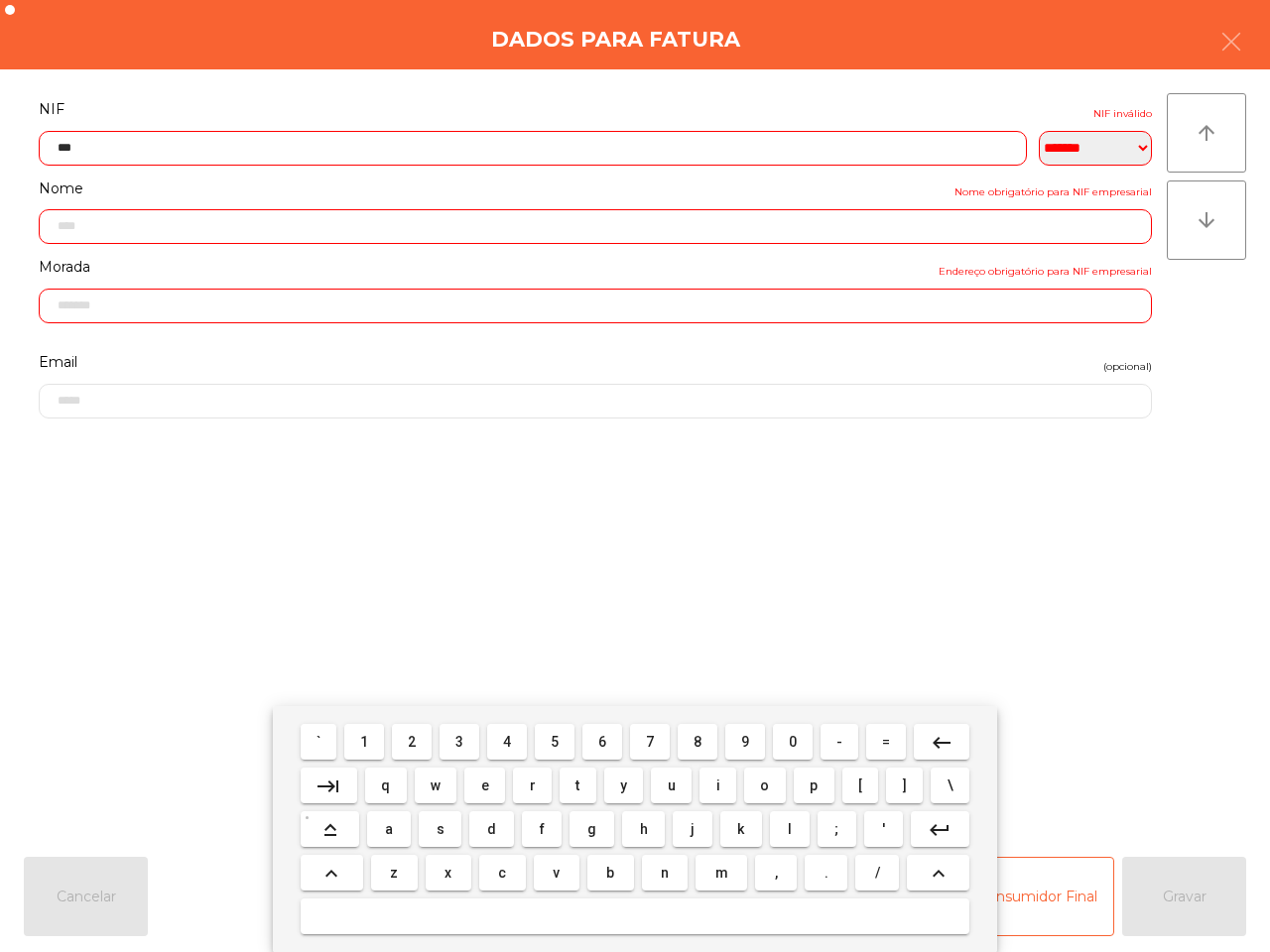 click on "9" at bounding box center [745, 742] 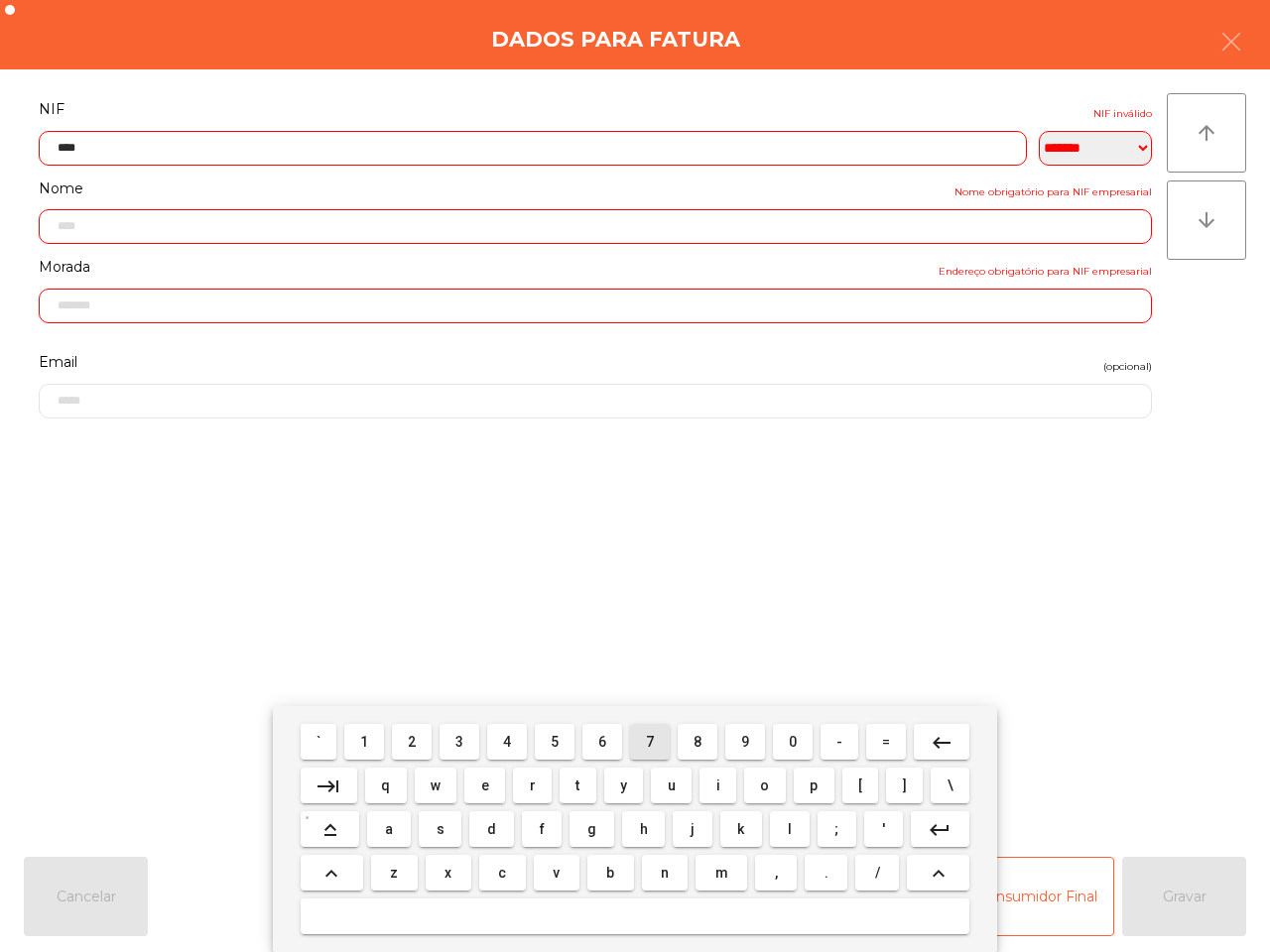 click on "7" at bounding box center [650, 742] 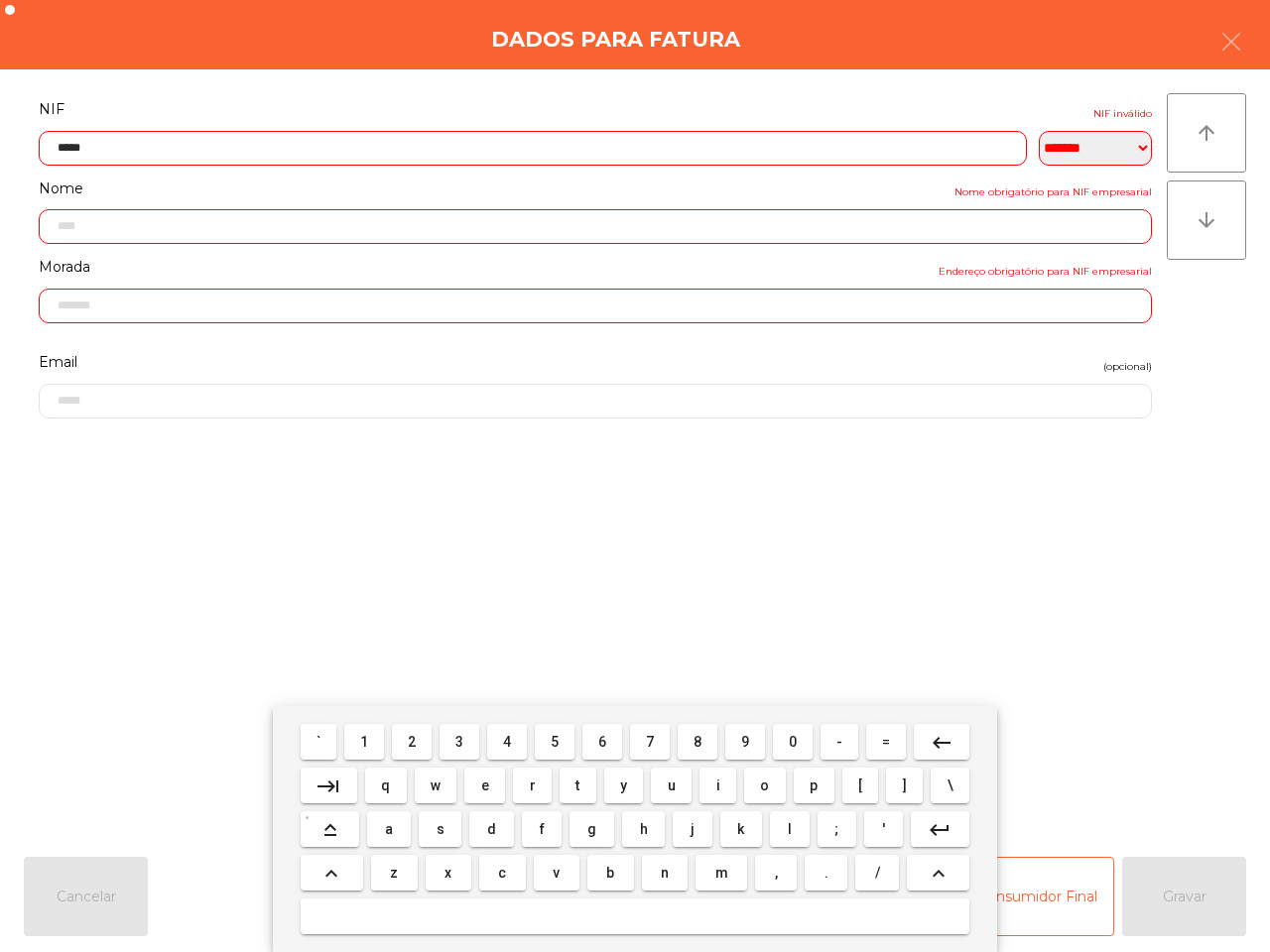 click on "5" at bounding box center [555, 742] 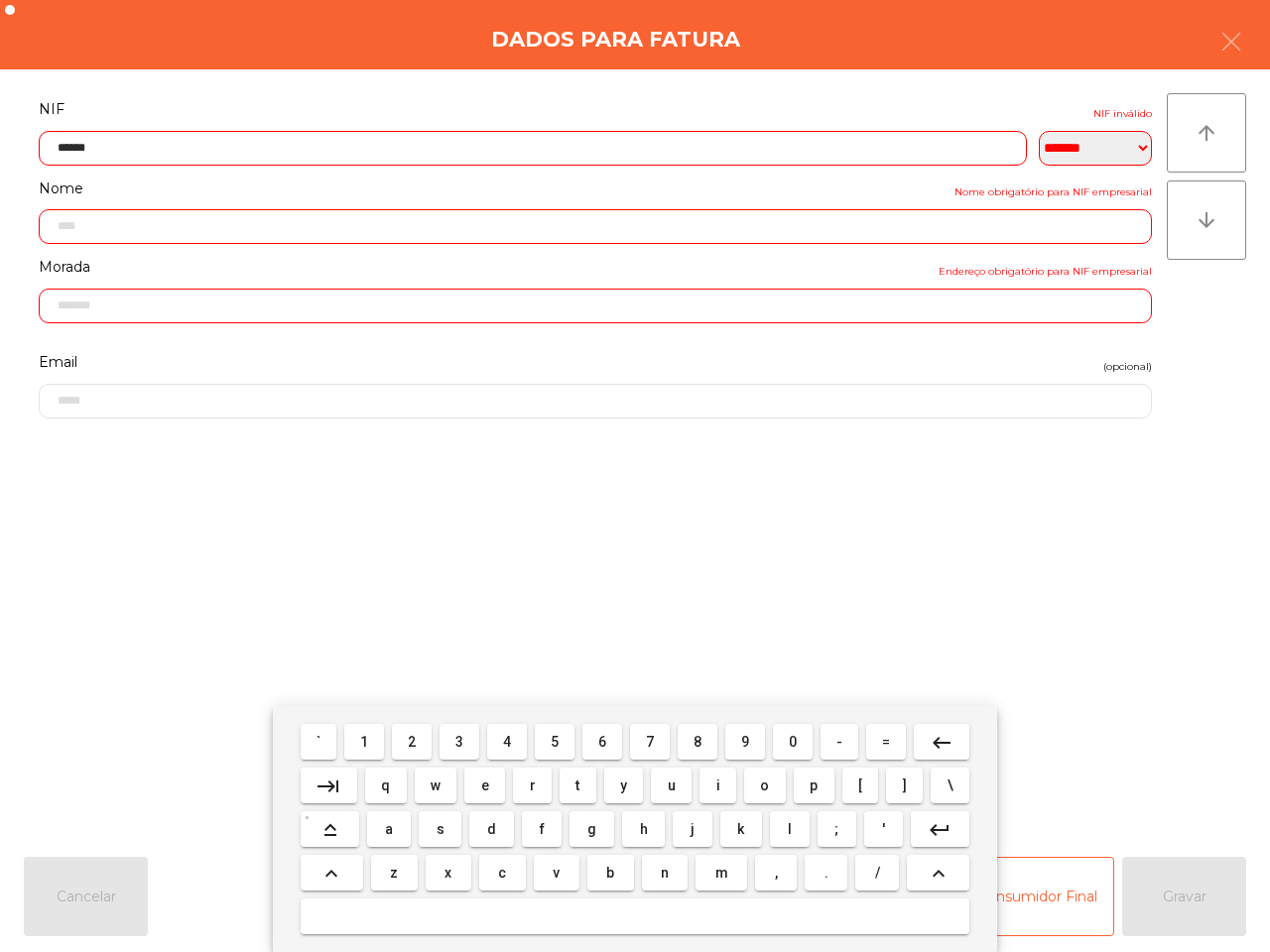 click on "8" at bounding box center (698, 742) 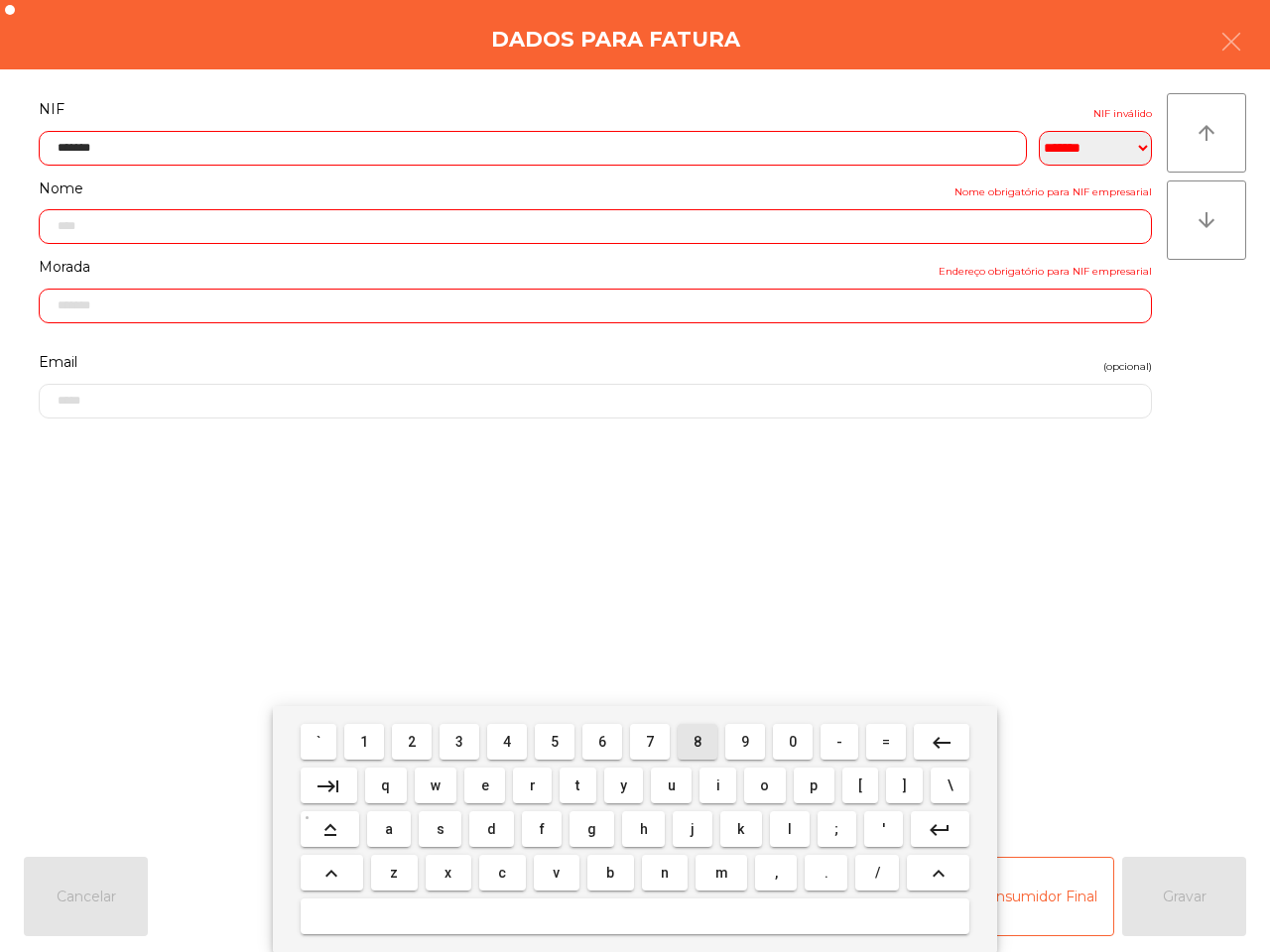 click on "8" at bounding box center [698, 742] 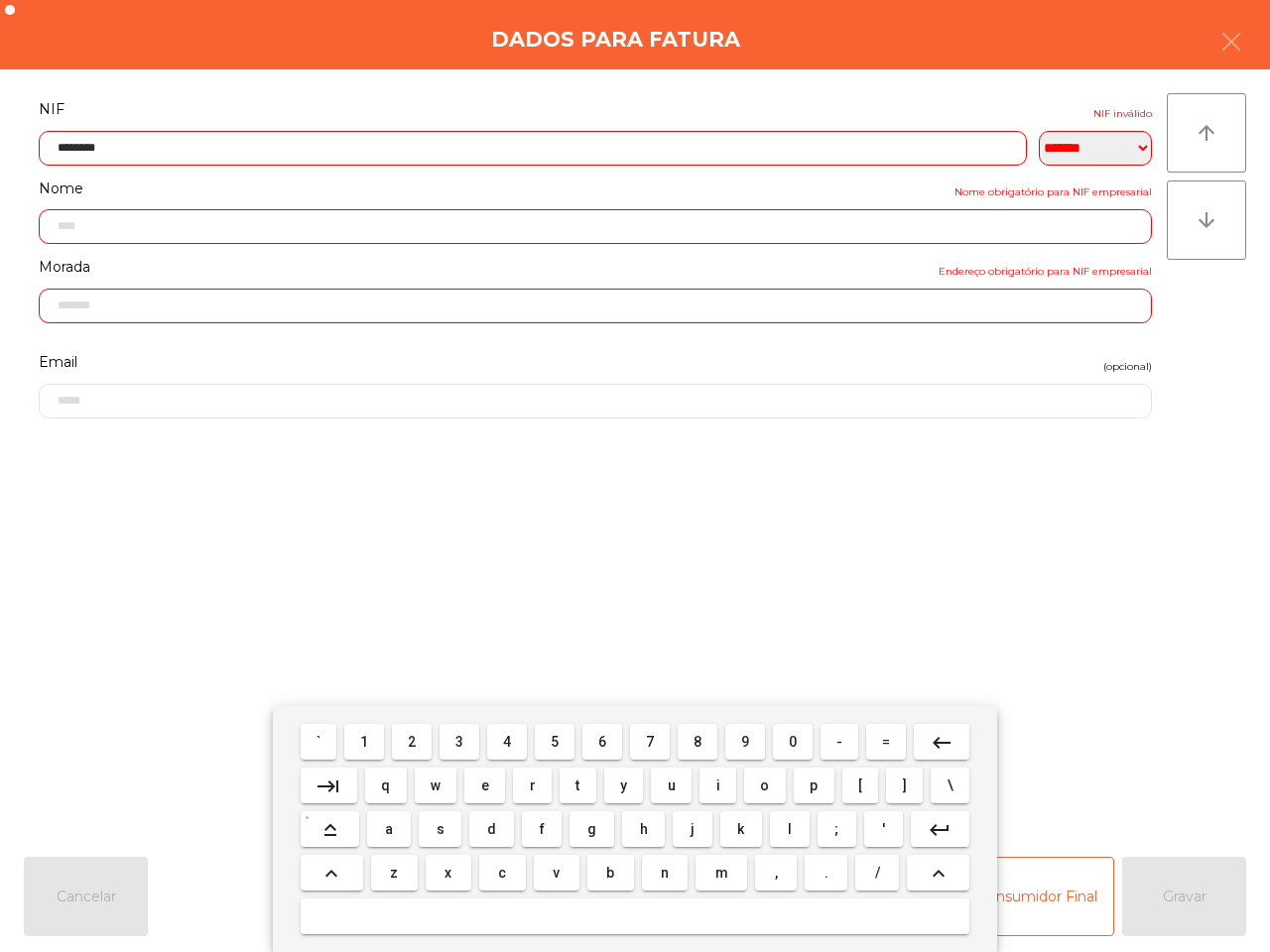 click on "7" at bounding box center (650, 742) 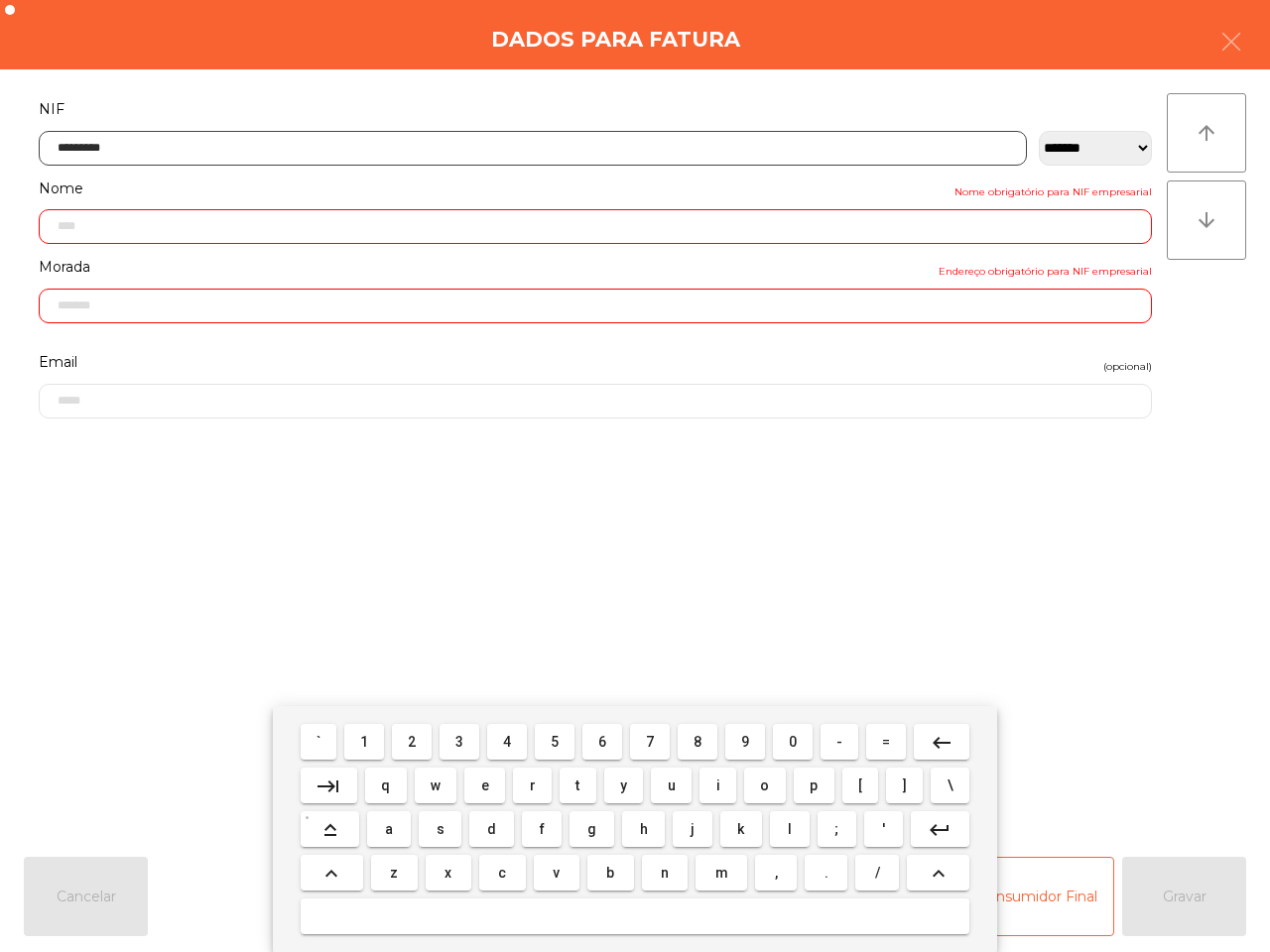 type on "**********" 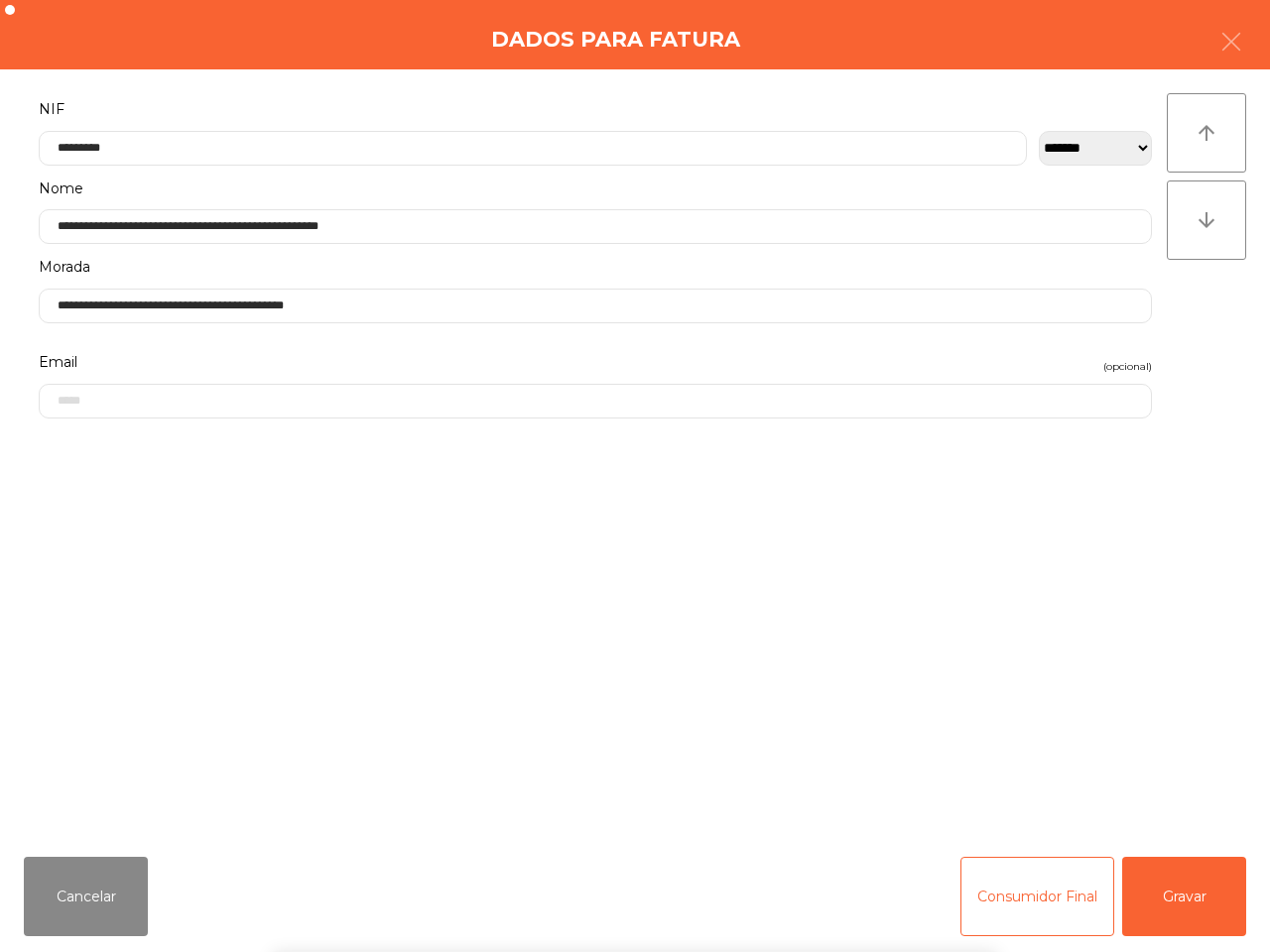 click on "` 1 2 3 4 5 6 7 8 9 0 - = keyboard_backspace keyboard_tab q w e r t y u i o p [ ] \ keyboard_capslock a s d f g h j k l ; ' keyboard_return keyboard_arrow_up z x c v b n m , . / keyboard_arrow_up" at bounding box center [635, 829] 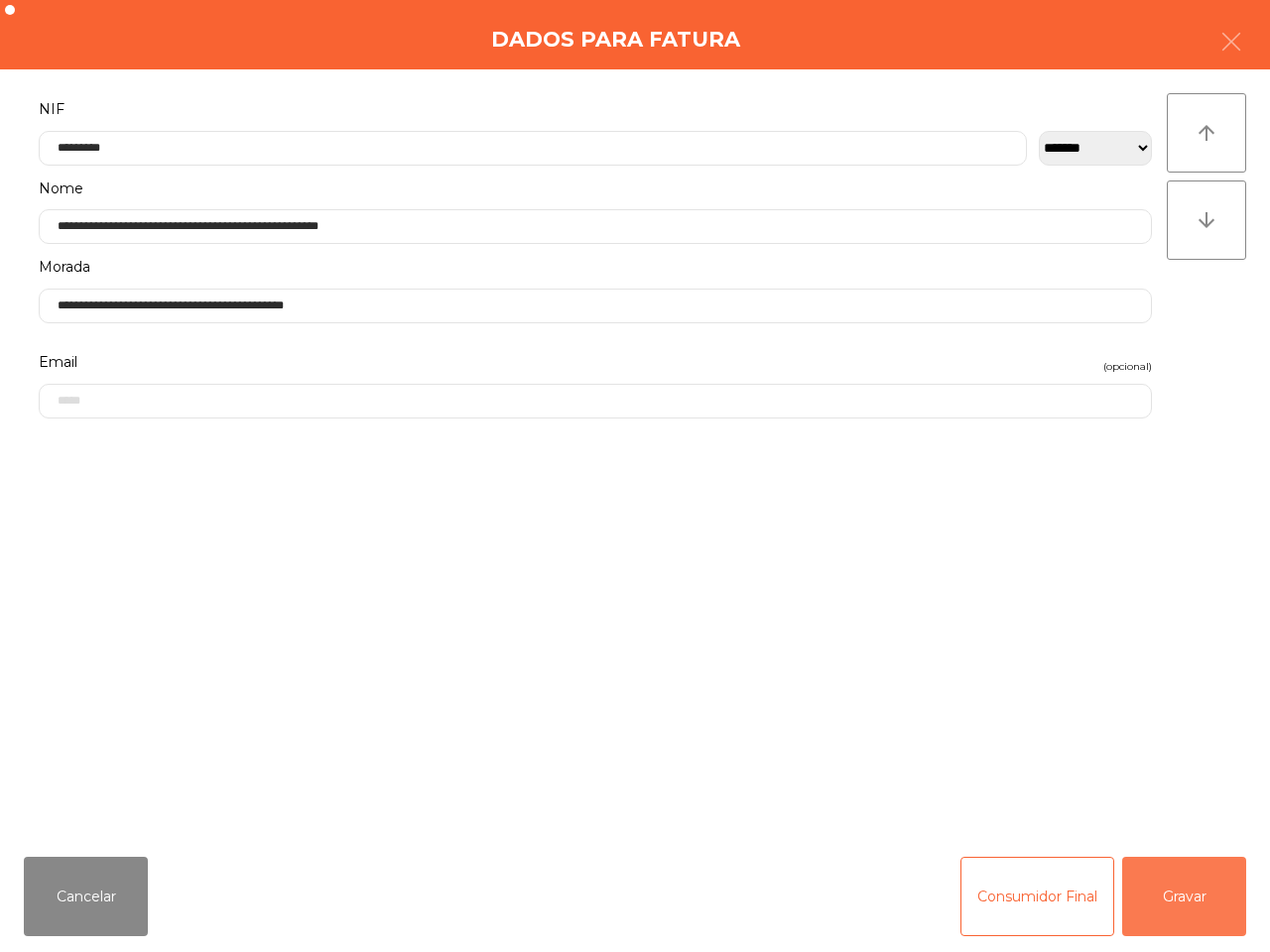 click on "Gravar" 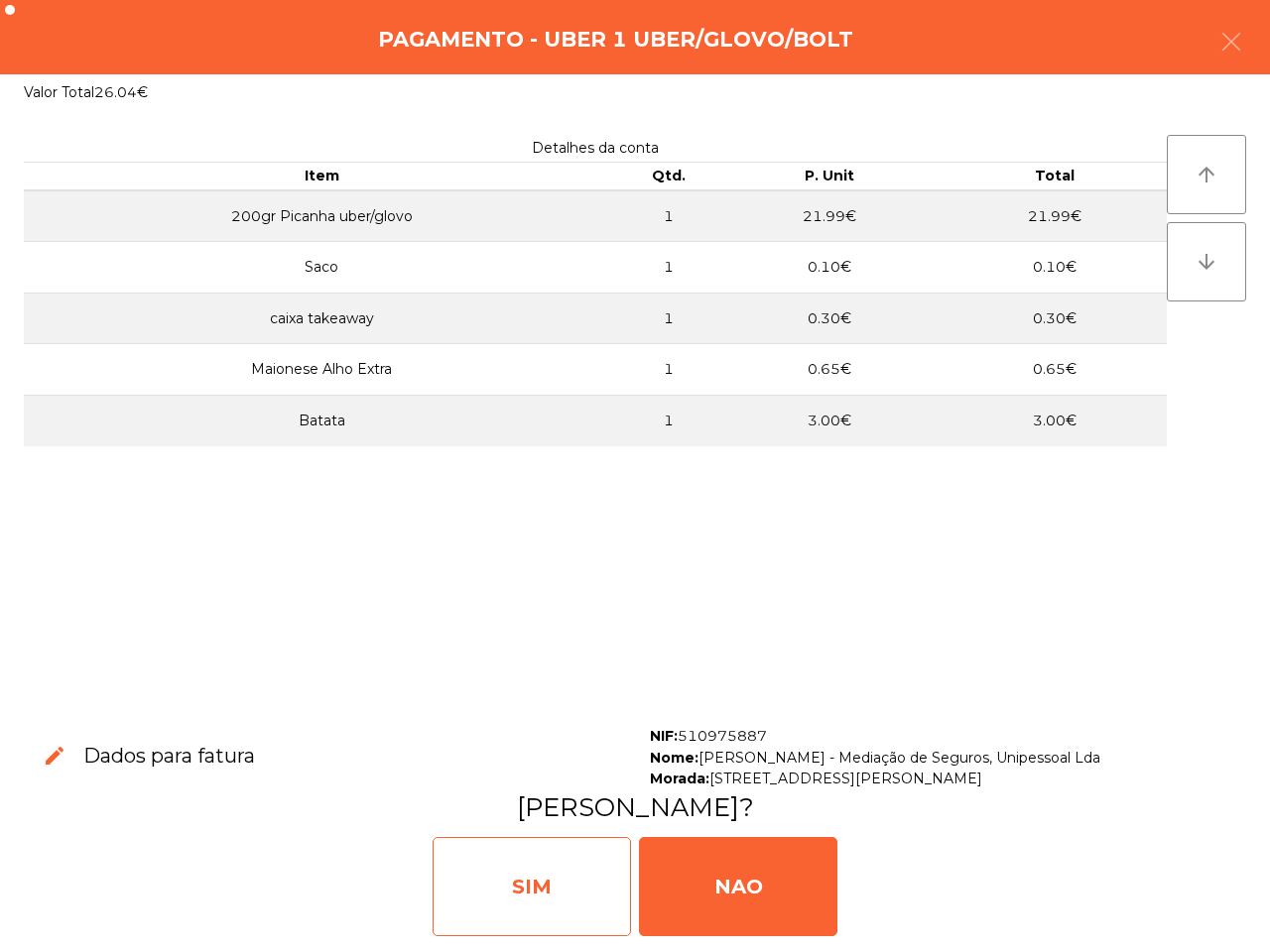 click on "SIM" 